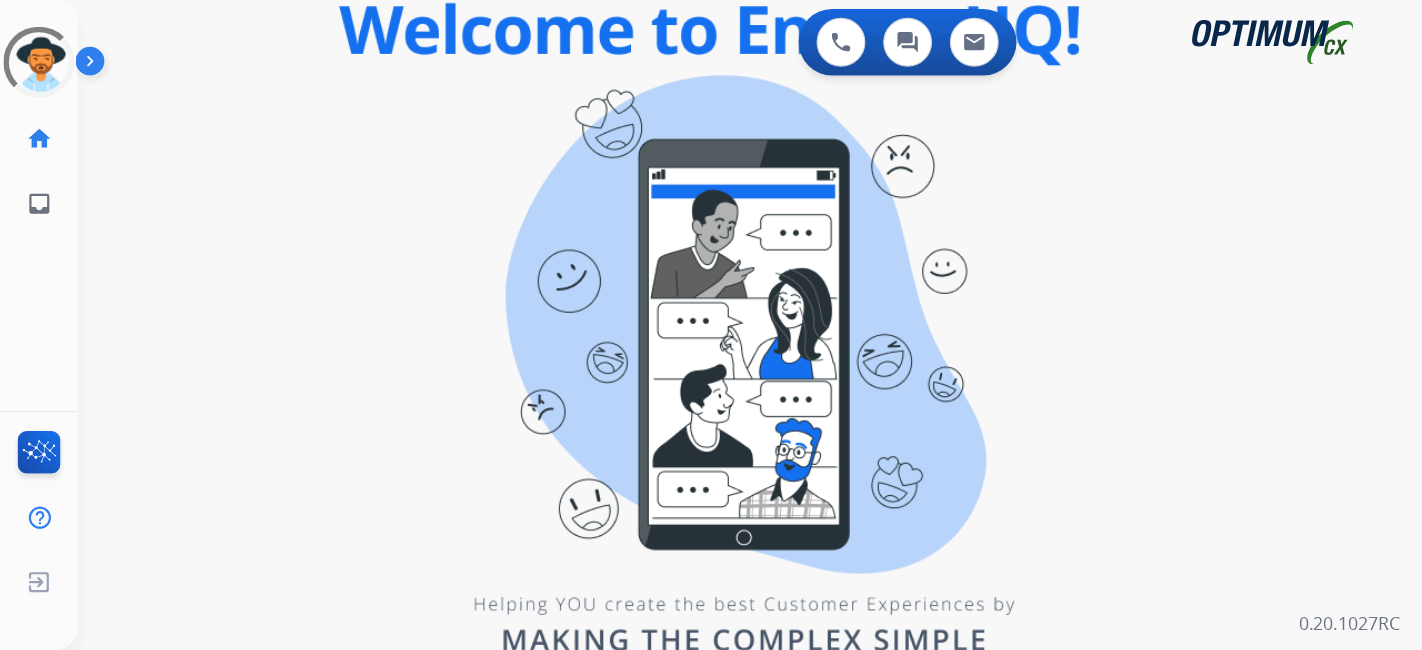 scroll, scrollTop: 0, scrollLeft: 0, axis: both 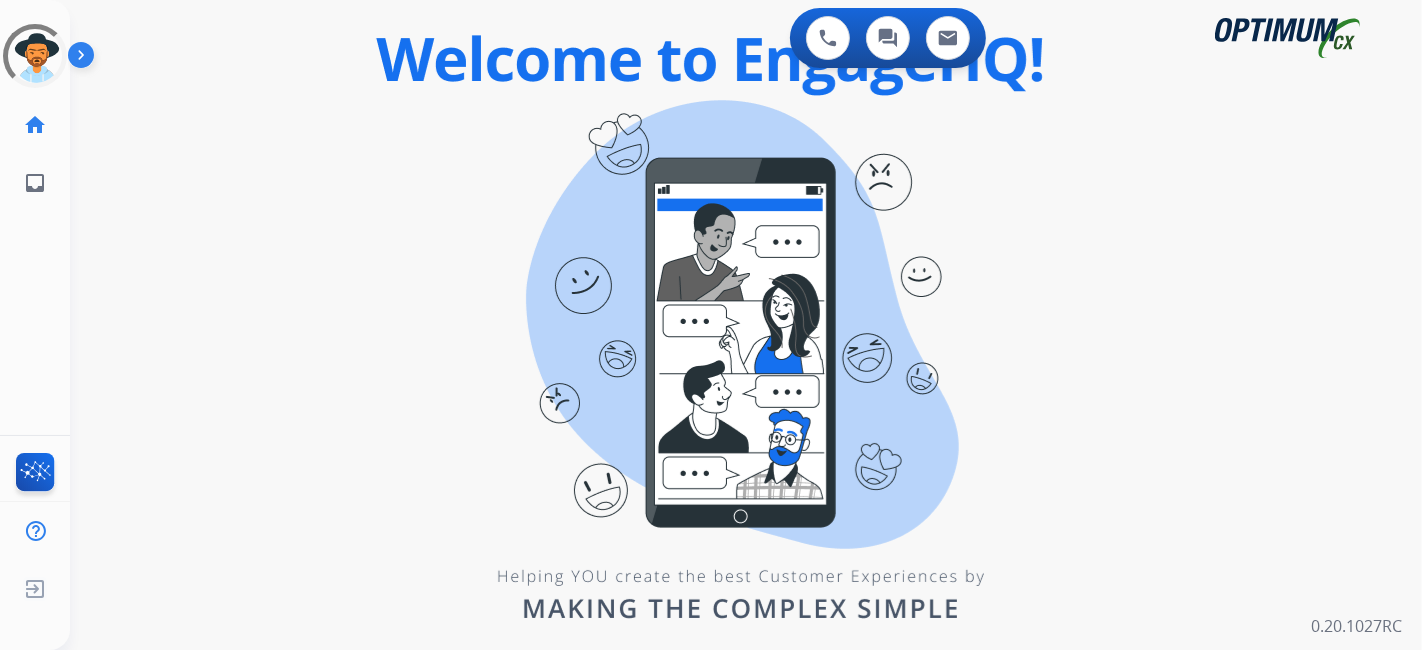 click on "0  Voice Interactions  0  Chat Interactions   0  Email Interactions swap_horiz Break voice bridge close_fullscreen Connect 3-Way Call merge_type Separate 3-Way Call  Interaction Guide   Interaction History  Interaction Guide arrow_drop_up  Welcome to EngageHQ   Internal Queue Transfer: How To  Secure Pad expand_more Clear pad Candidate/Account ID: Contact Notes:                  0.20.1027RC" at bounding box center (746, 325) 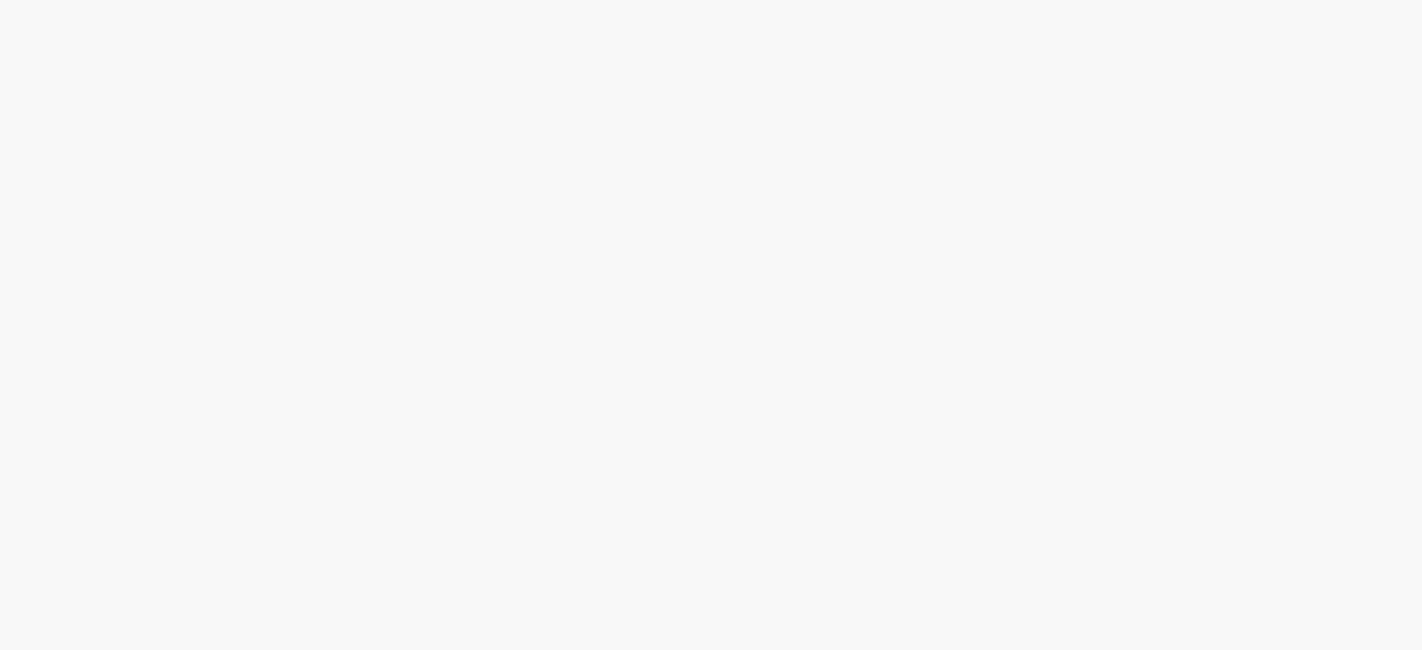 scroll, scrollTop: 0, scrollLeft: 0, axis: both 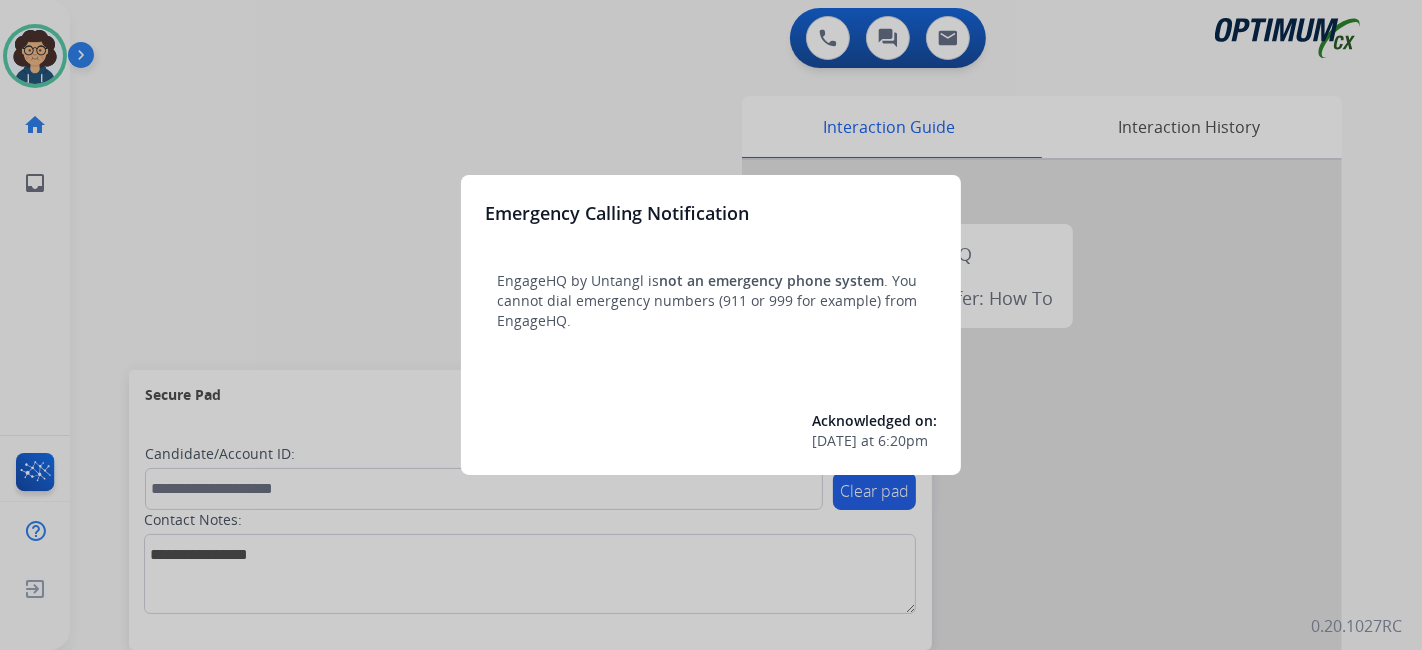 click at bounding box center [711, 325] 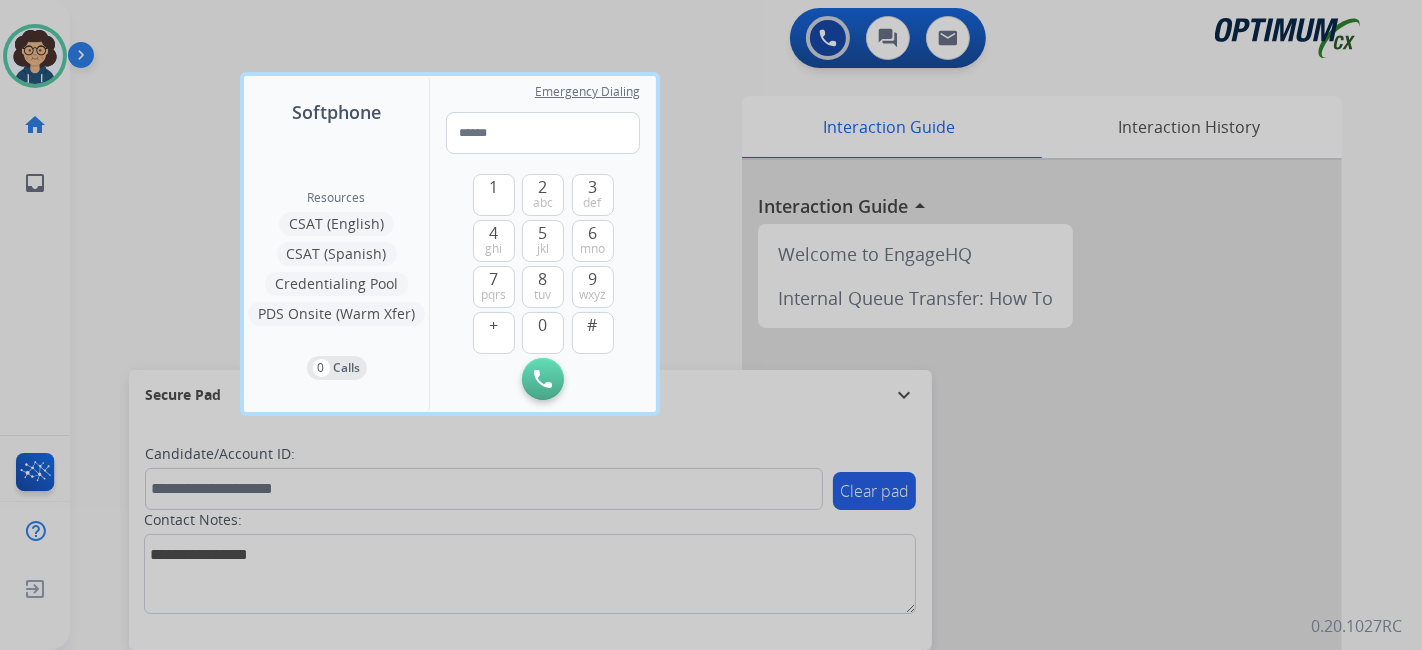 click at bounding box center [711, 325] 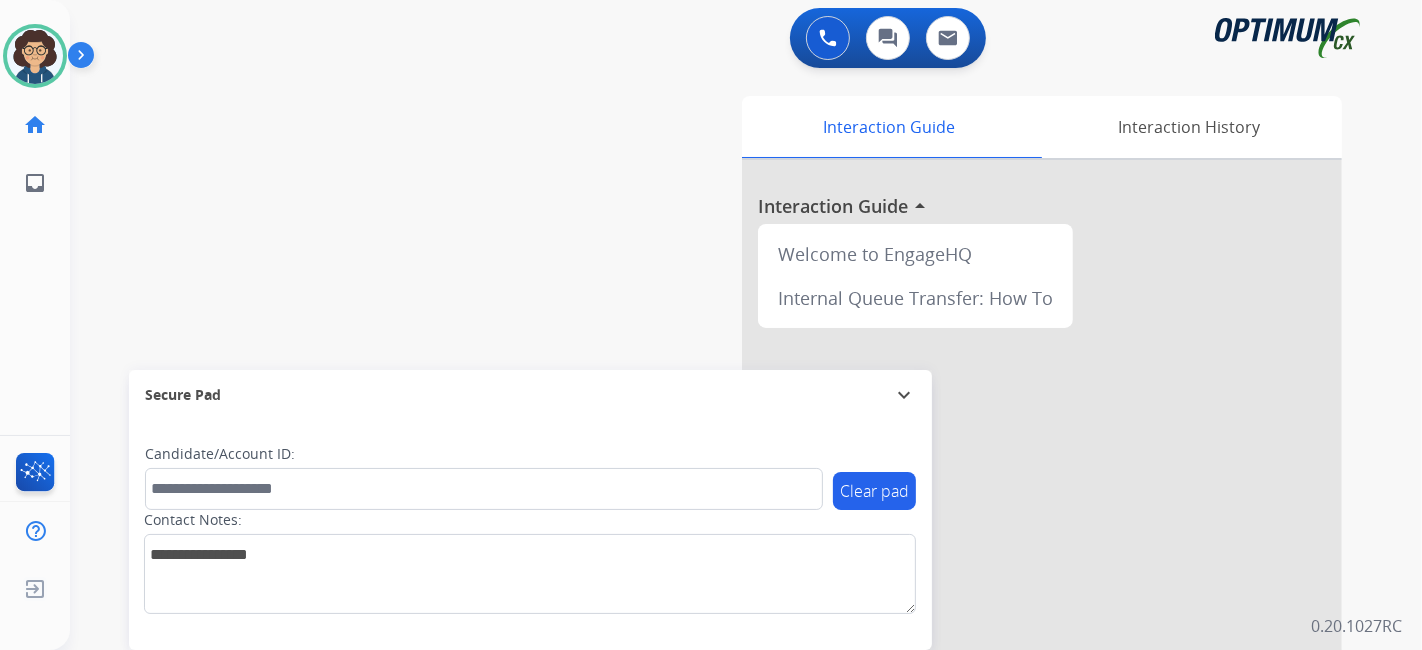 click on "swap_horiz Break voice bridge close_fullscreen Connect 3-Way Call merge_type Separate 3-Way Call  Interaction Guide   Interaction History  Interaction Guide arrow_drop_up  Welcome to EngageHQ   Internal Queue Transfer: How To  Secure Pad expand_more Clear pad Candidate/Account ID: Contact Notes:" at bounding box center [722, 489] 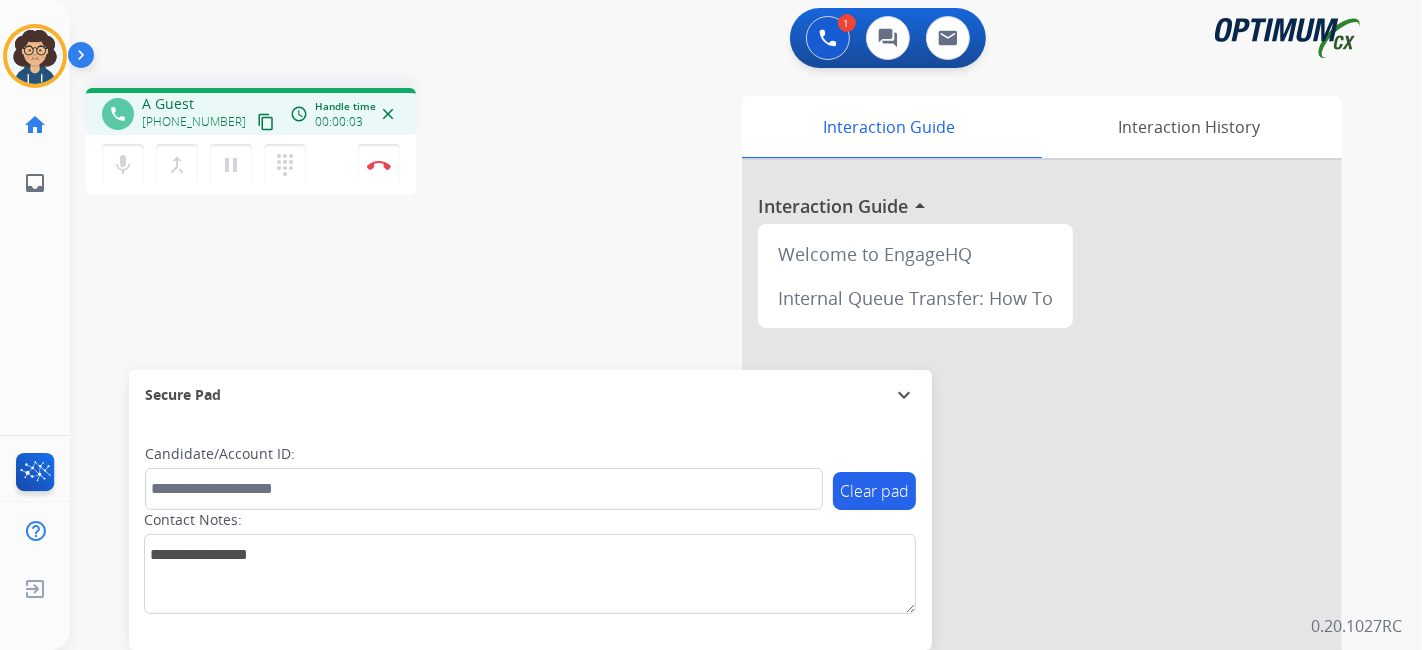 drag, startPoint x: 249, startPoint y: 121, endPoint x: 327, endPoint y: 21, distance: 126.82271 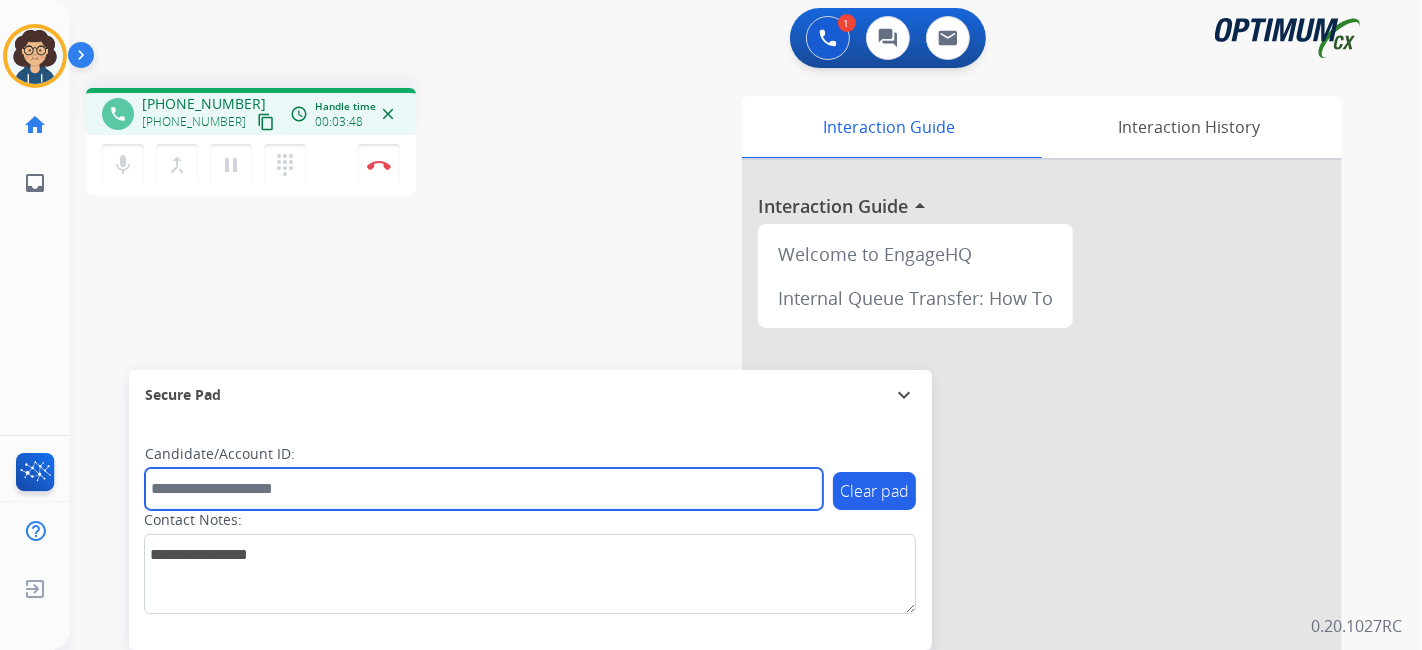 click at bounding box center [484, 489] 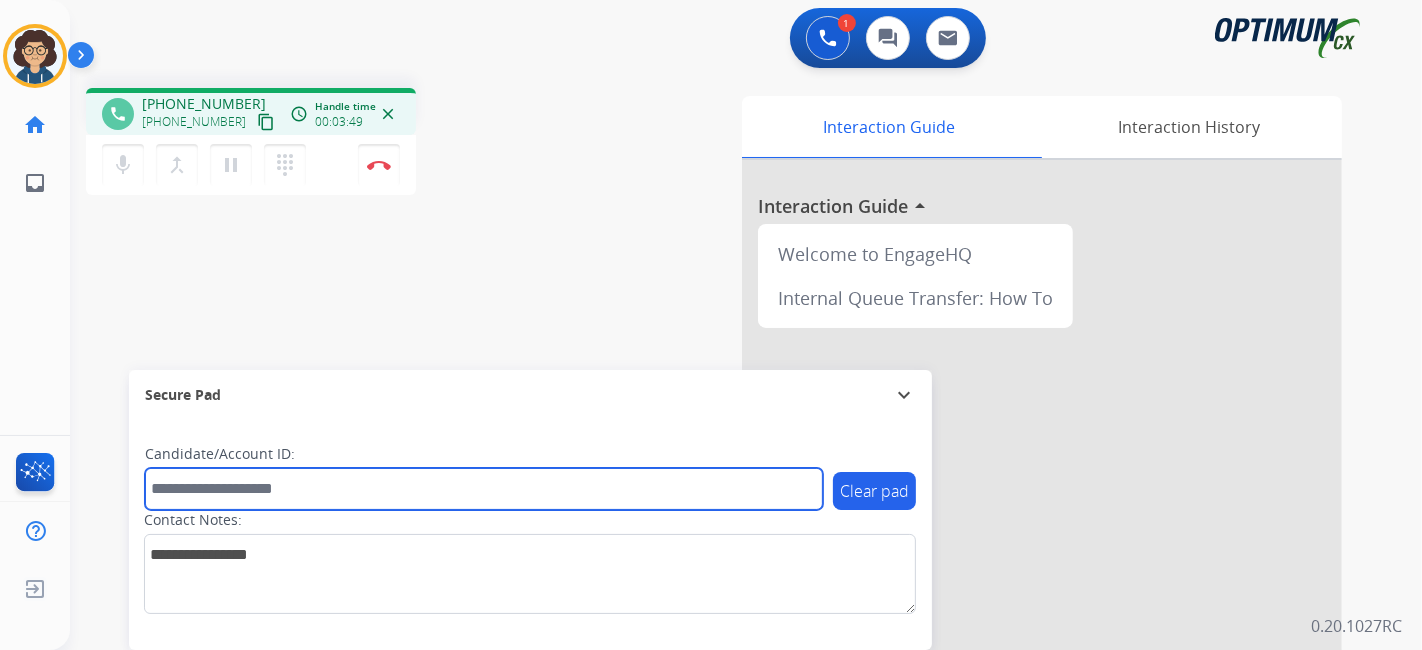 paste on "**********" 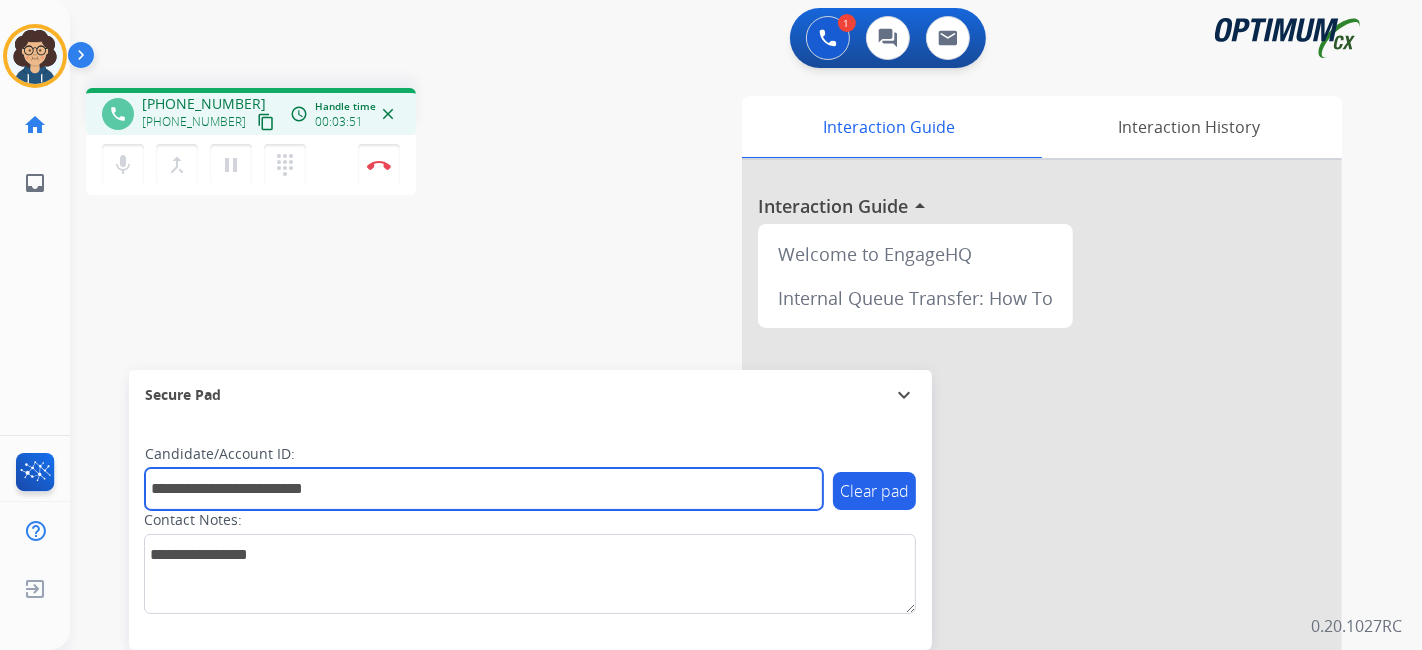 drag, startPoint x: 374, startPoint y: 472, endPoint x: 137, endPoint y: 492, distance: 237.84239 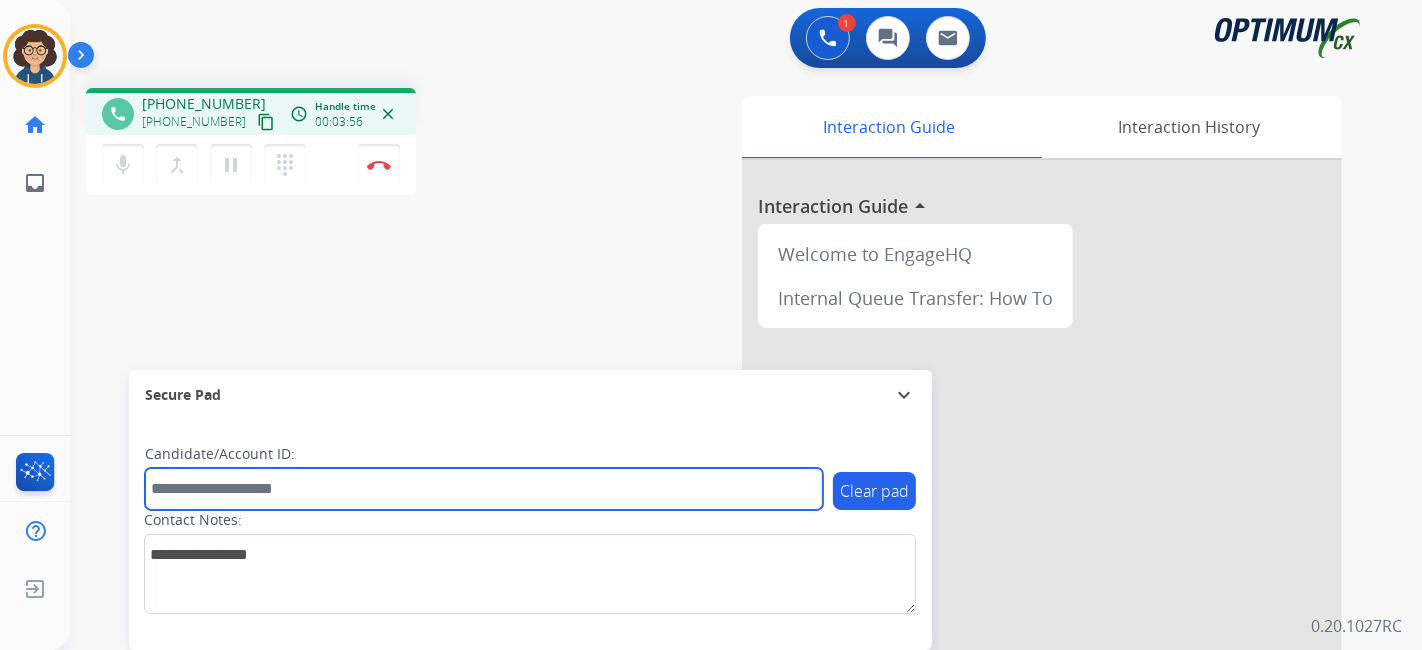 paste on "*******" 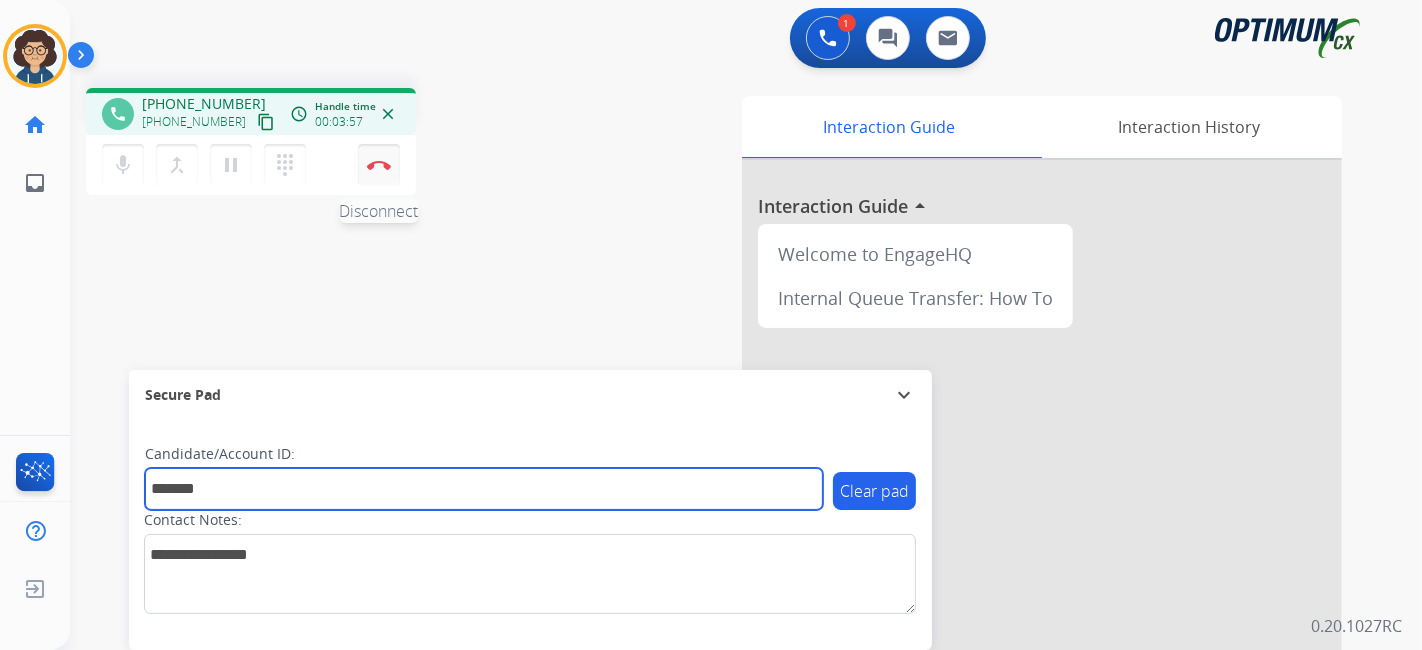 type on "*******" 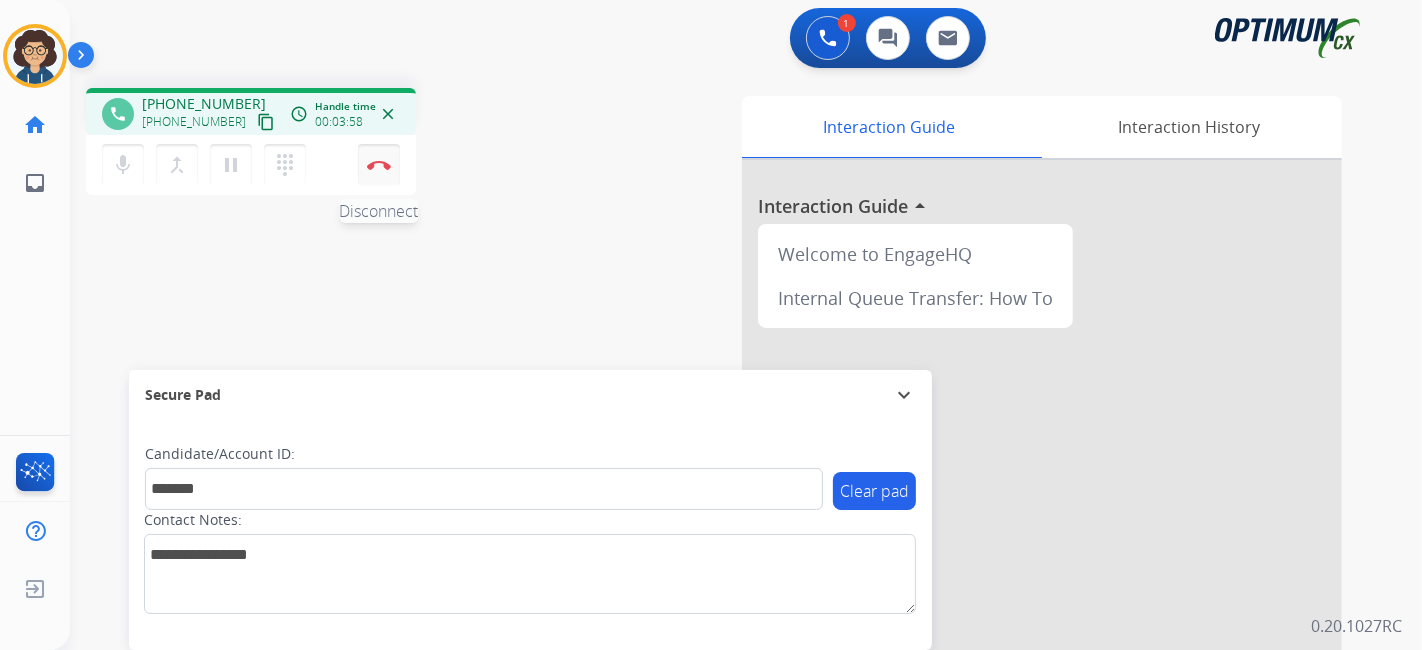 click at bounding box center (379, 165) 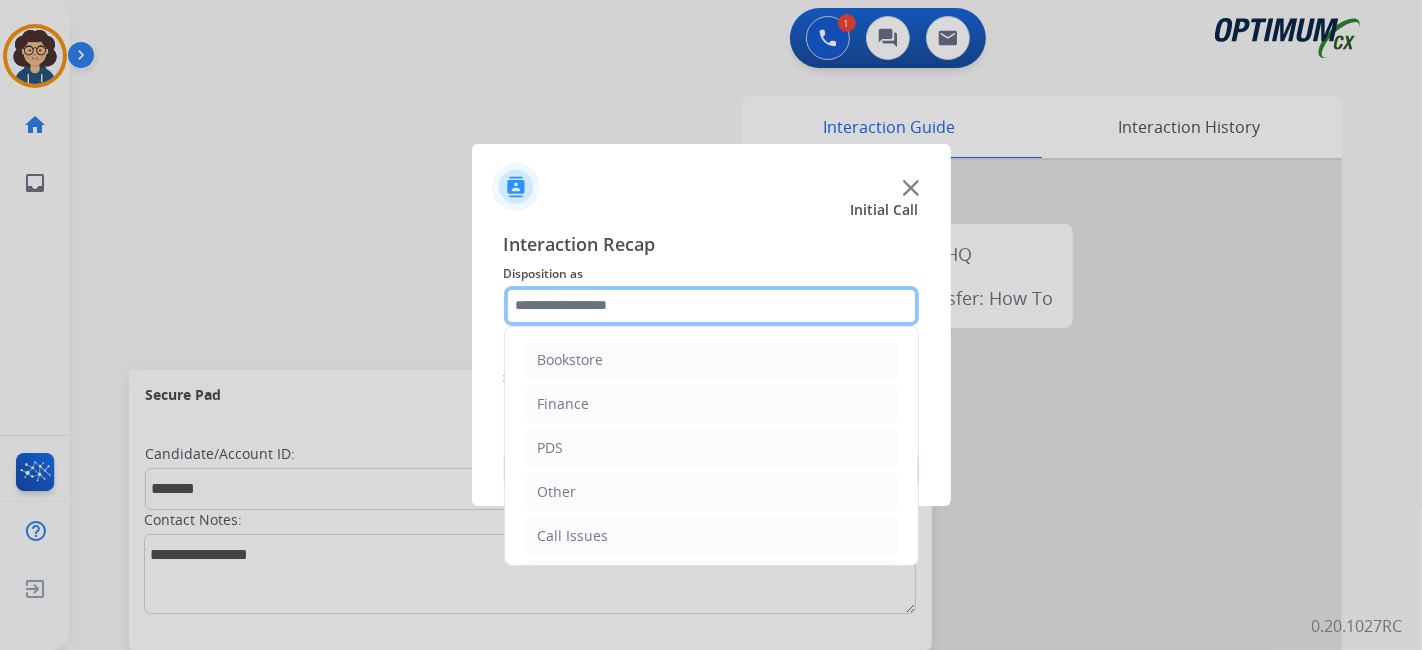 click 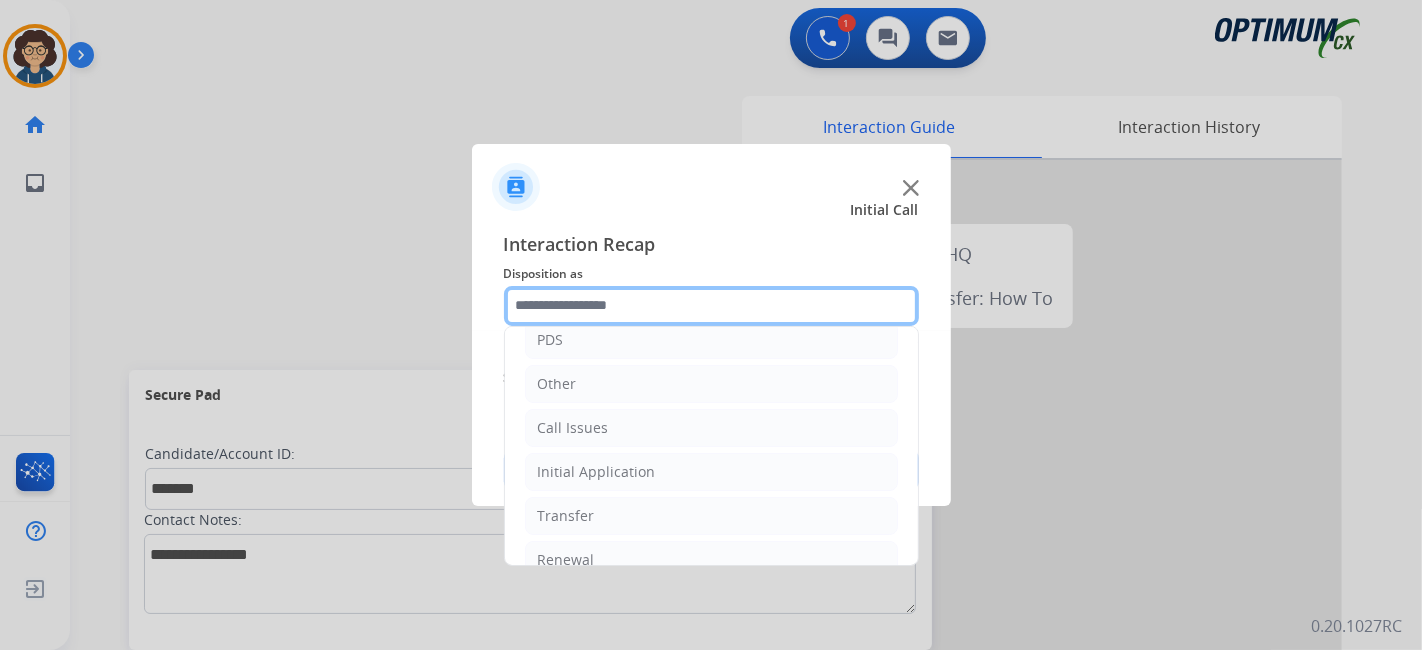 scroll, scrollTop: 131, scrollLeft: 0, axis: vertical 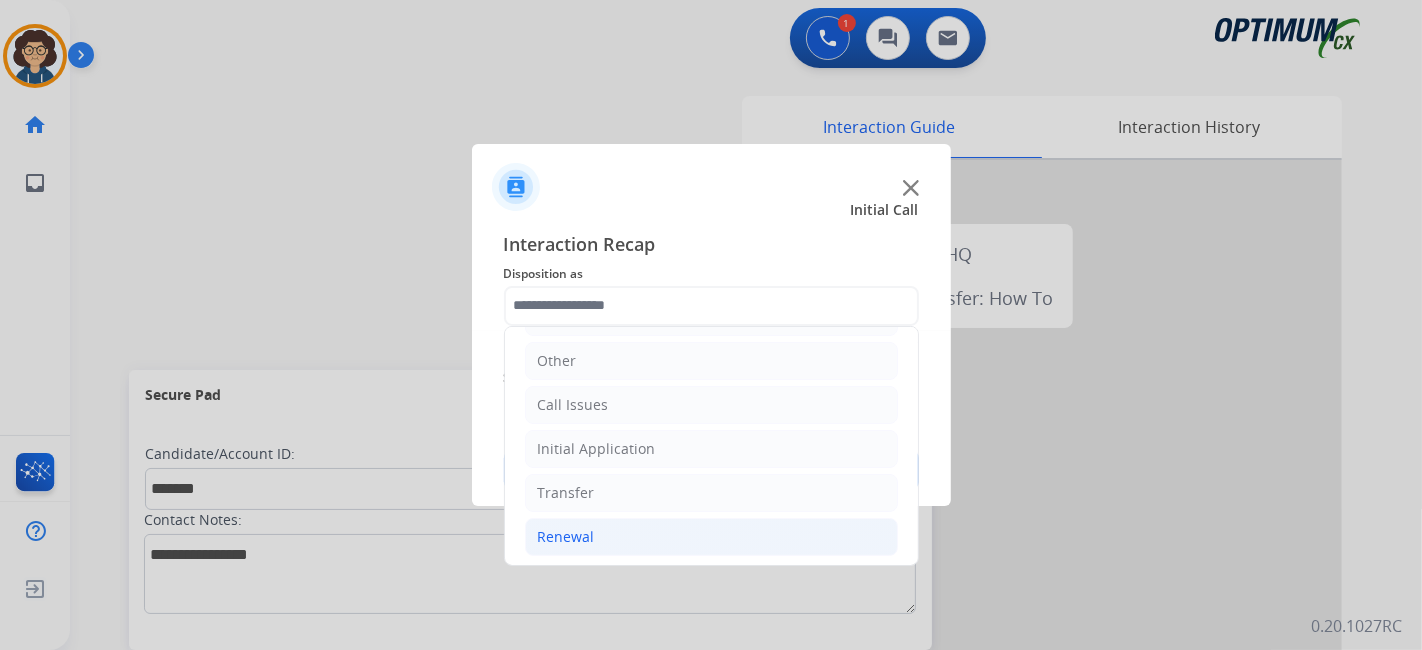 click on "Renewal" 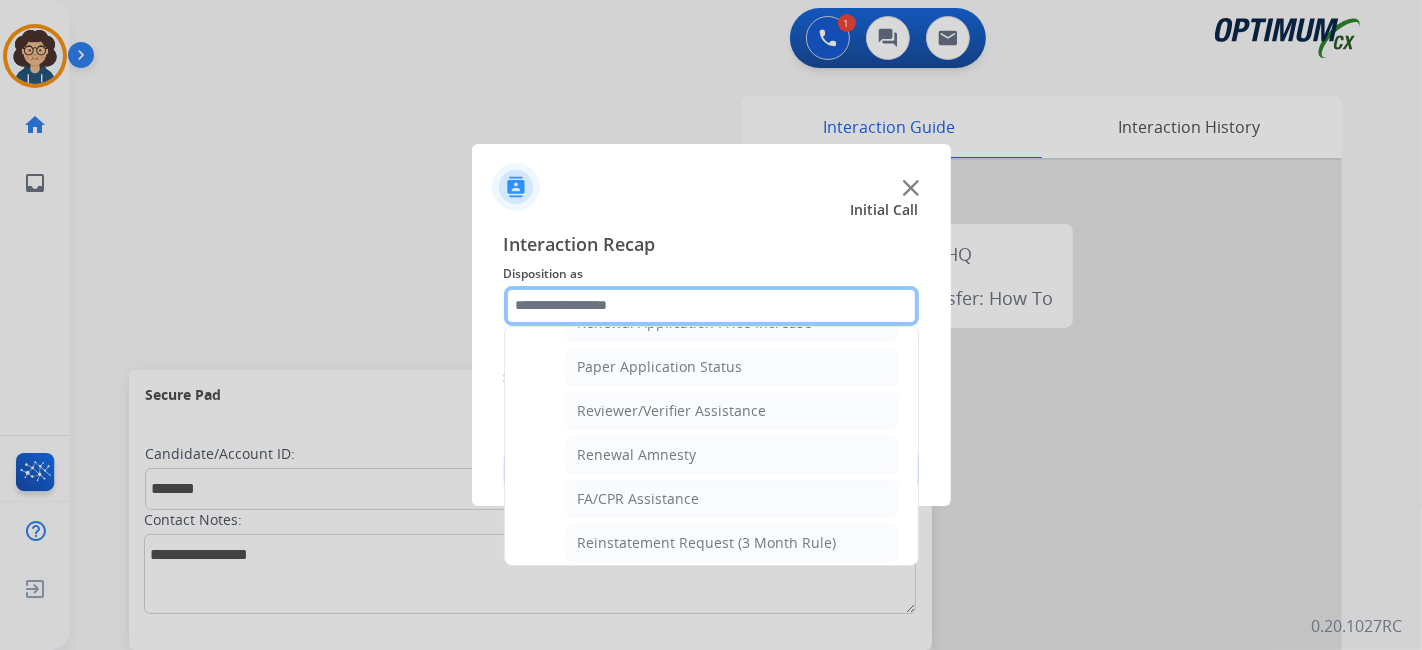 scroll, scrollTop: 760, scrollLeft: 0, axis: vertical 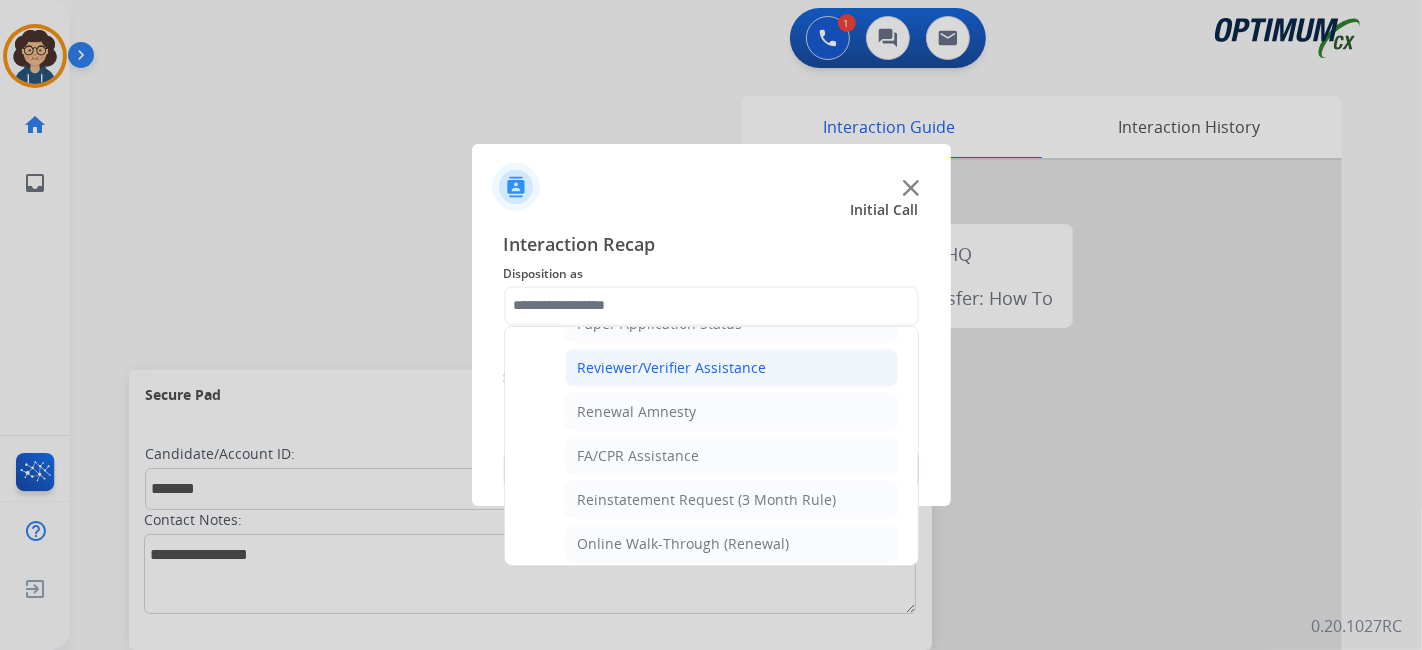 click on "Reviewer/Verifier Assistance" 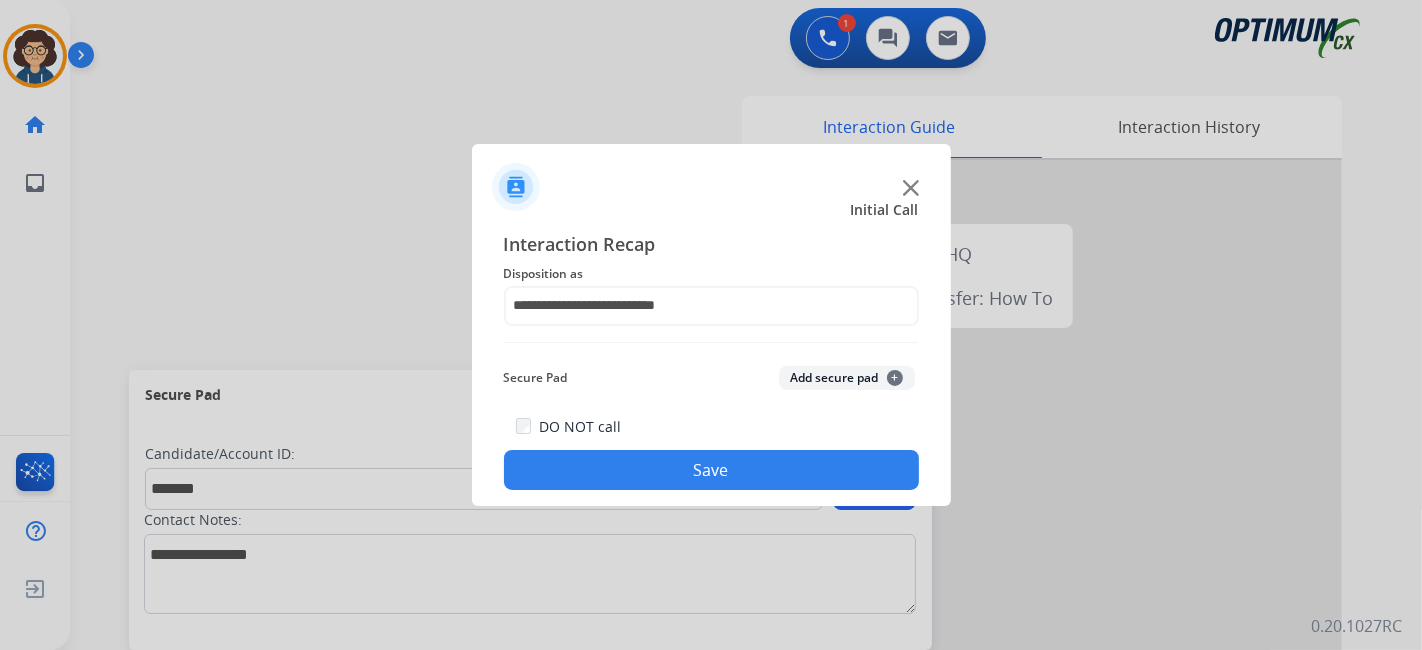 drag, startPoint x: 824, startPoint y: 361, endPoint x: 833, endPoint y: 378, distance: 19.235384 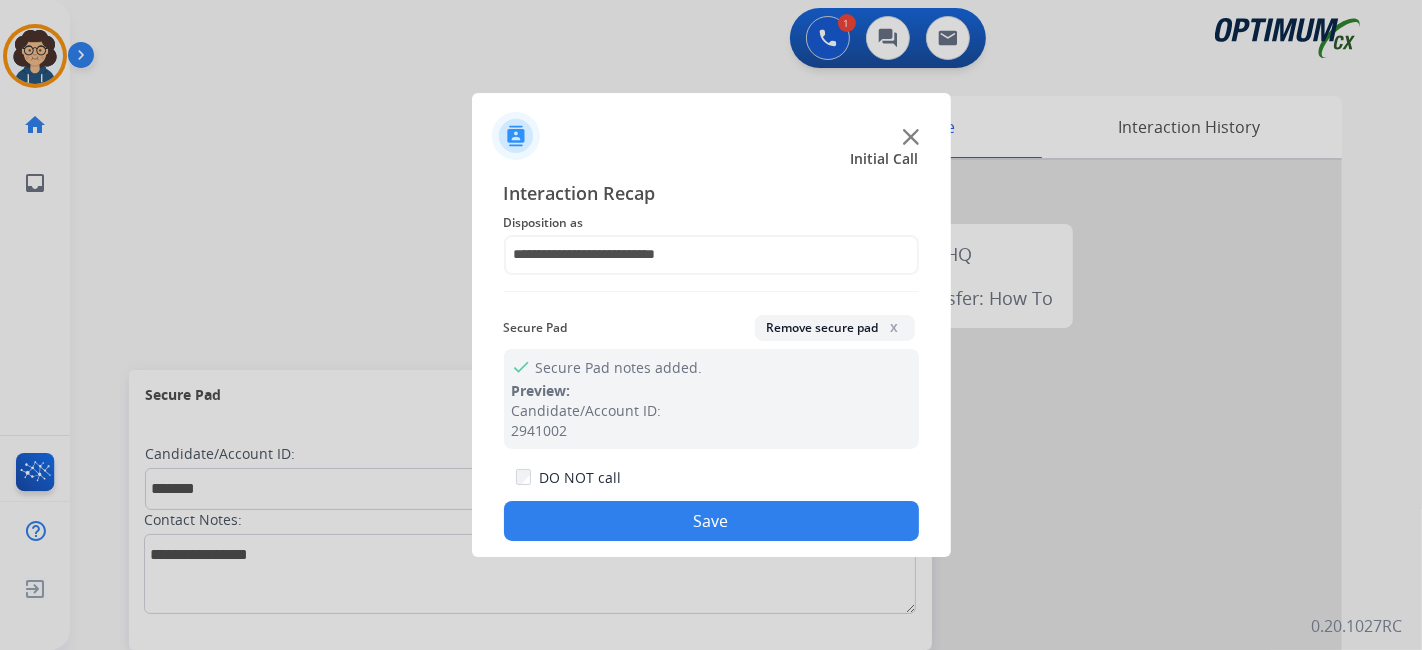 drag, startPoint x: 791, startPoint y: 531, endPoint x: 704, endPoint y: 287, distance: 259.04633 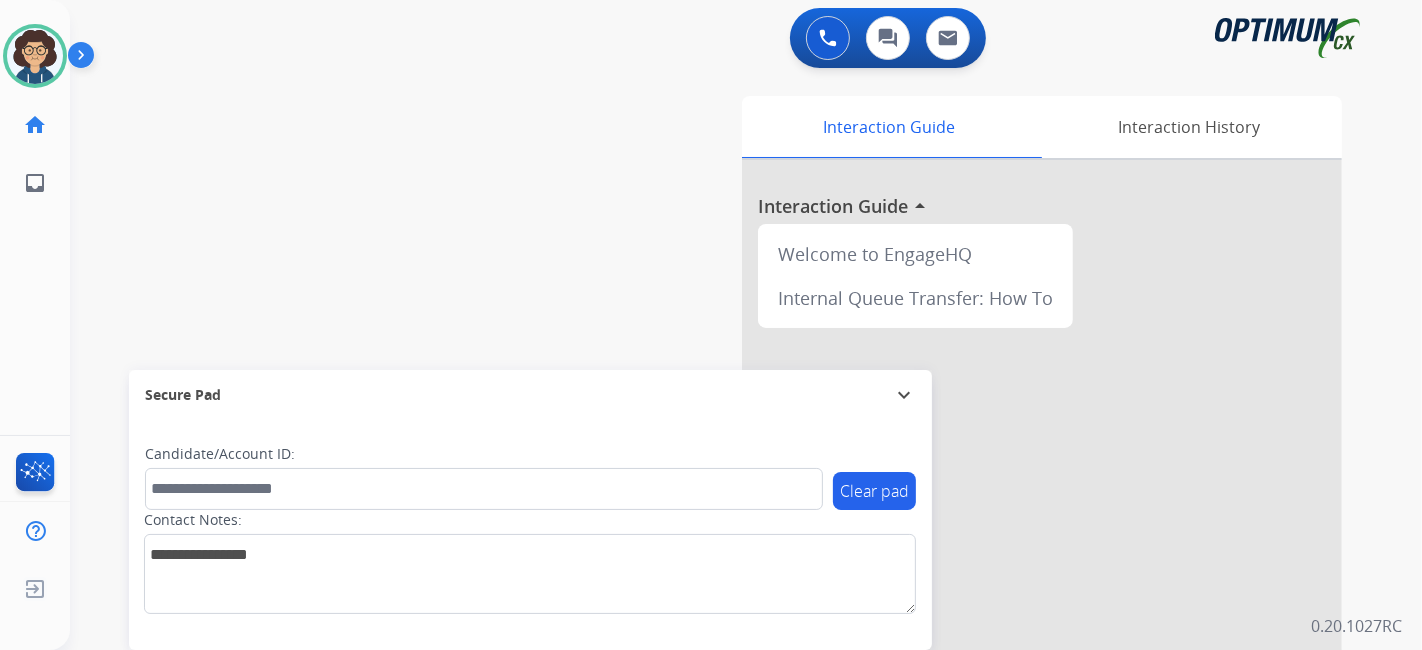 click on "swap_horiz Break voice bridge close_fullscreen Connect 3-Way Call merge_type Separate 3-Way Call  Interaction Guide   Interaction History  Interaction Guide arrow_drop_up  Welcome to EngageHQ   Internal Queue Transfer: How To  Secure Pad expand_more Clear pad Candidate/Account ID: Contact Notes:" at bounding box center [722, 489] 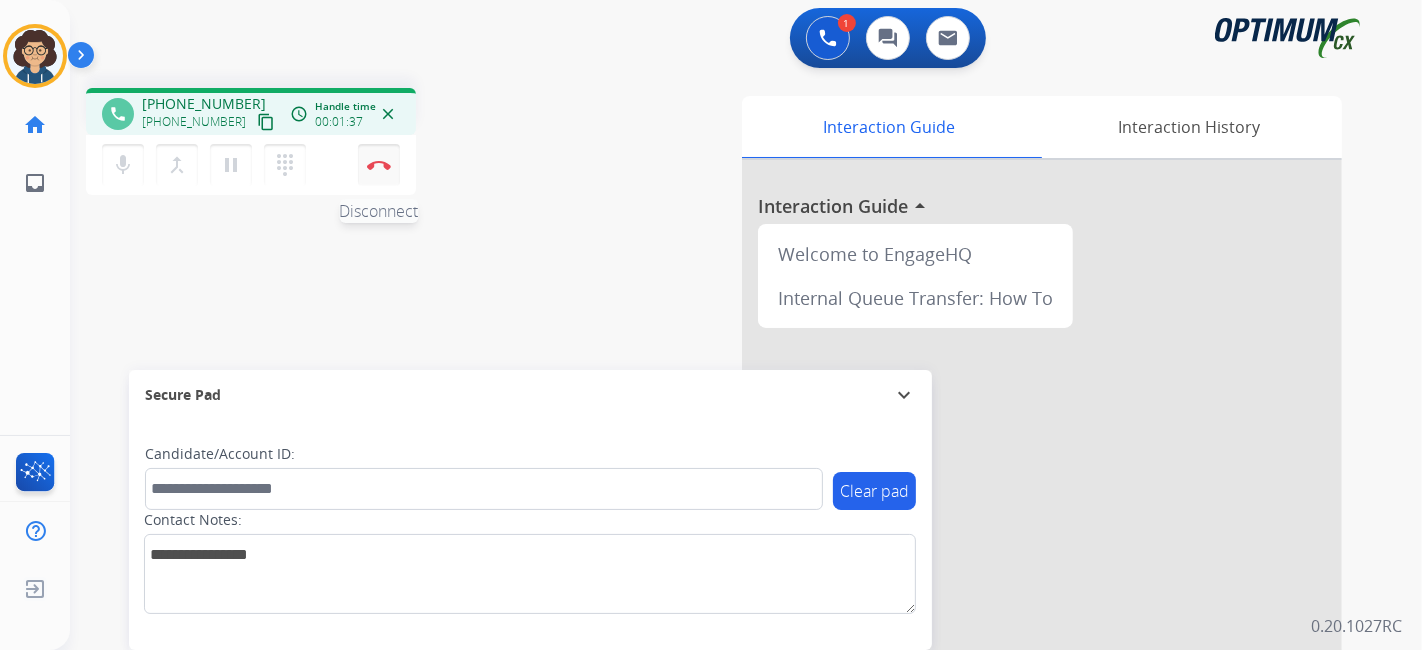 click at bounding box center (379, 165) 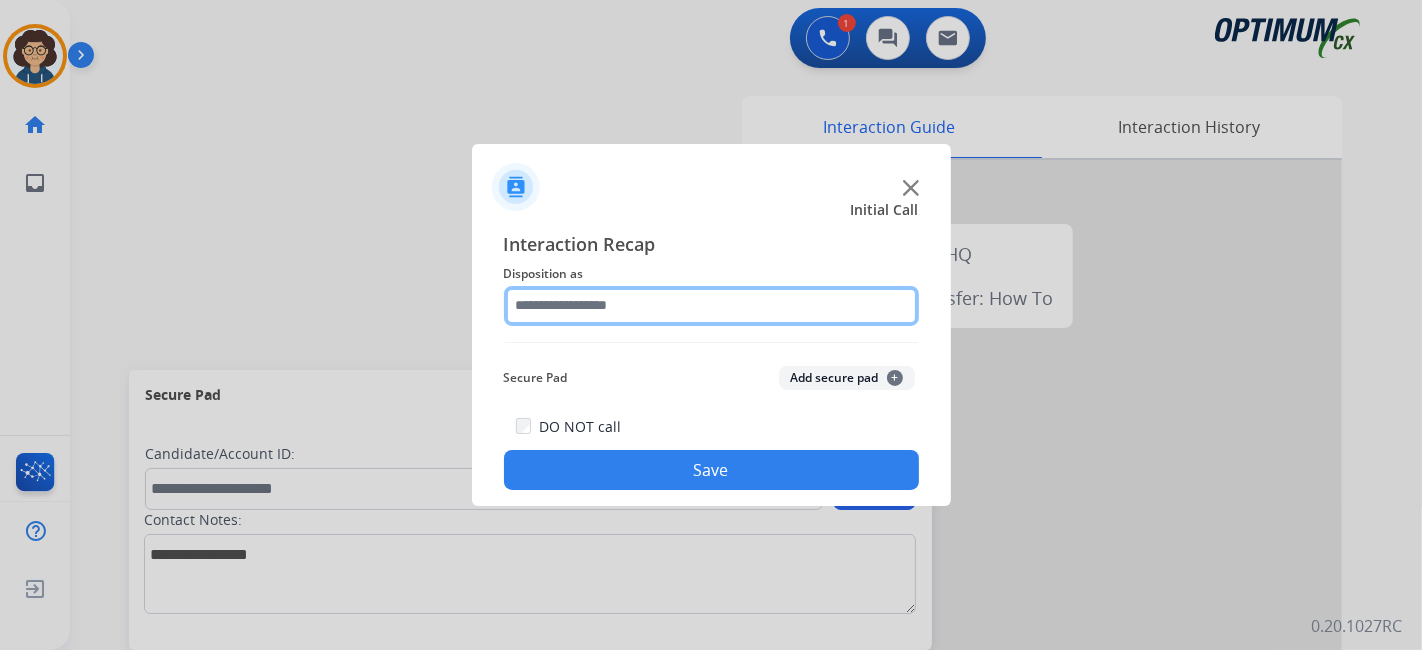click 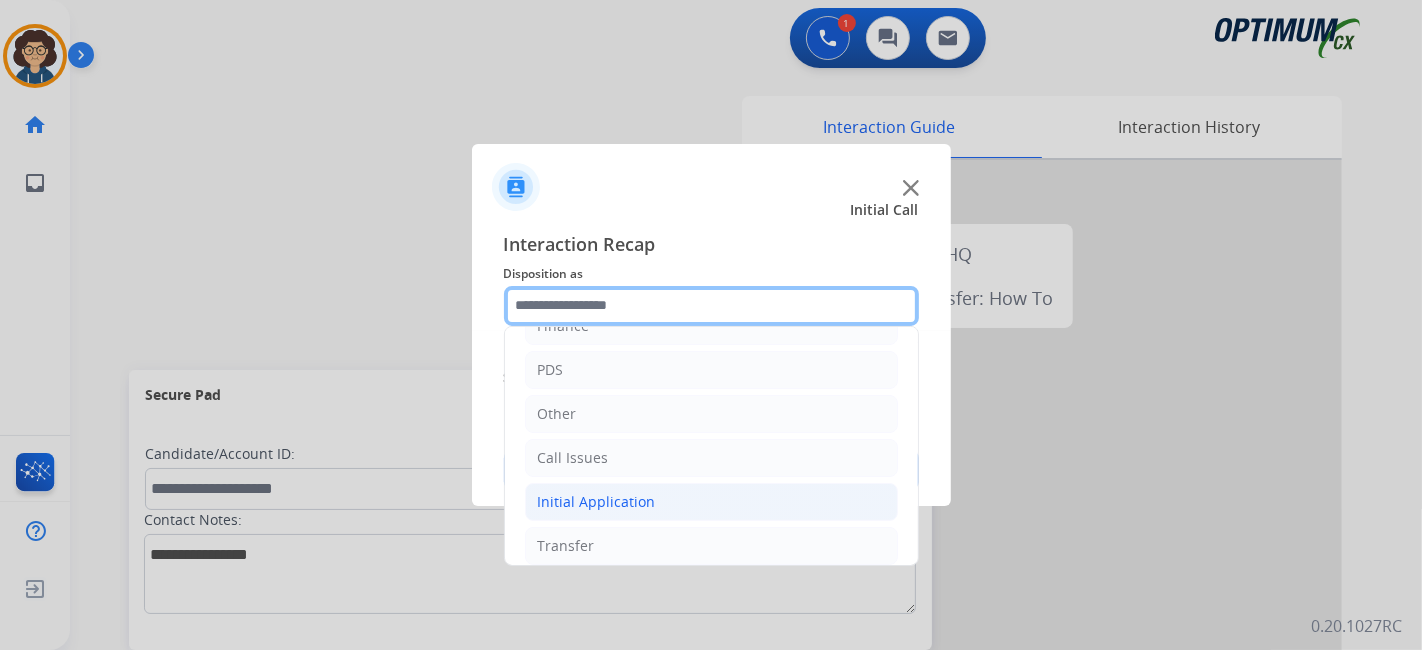 scroll, scrollTop: 131, scrollLeft: 0, axis: vertical 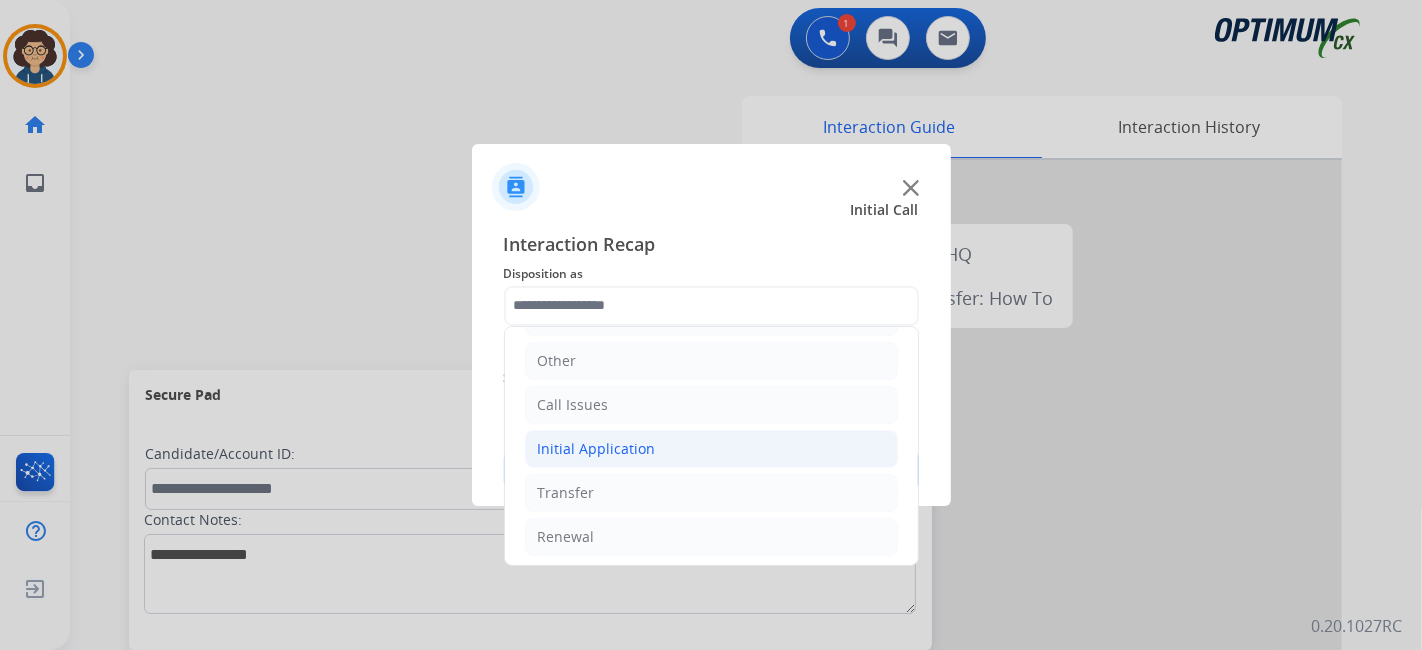 click on "Initial Application" 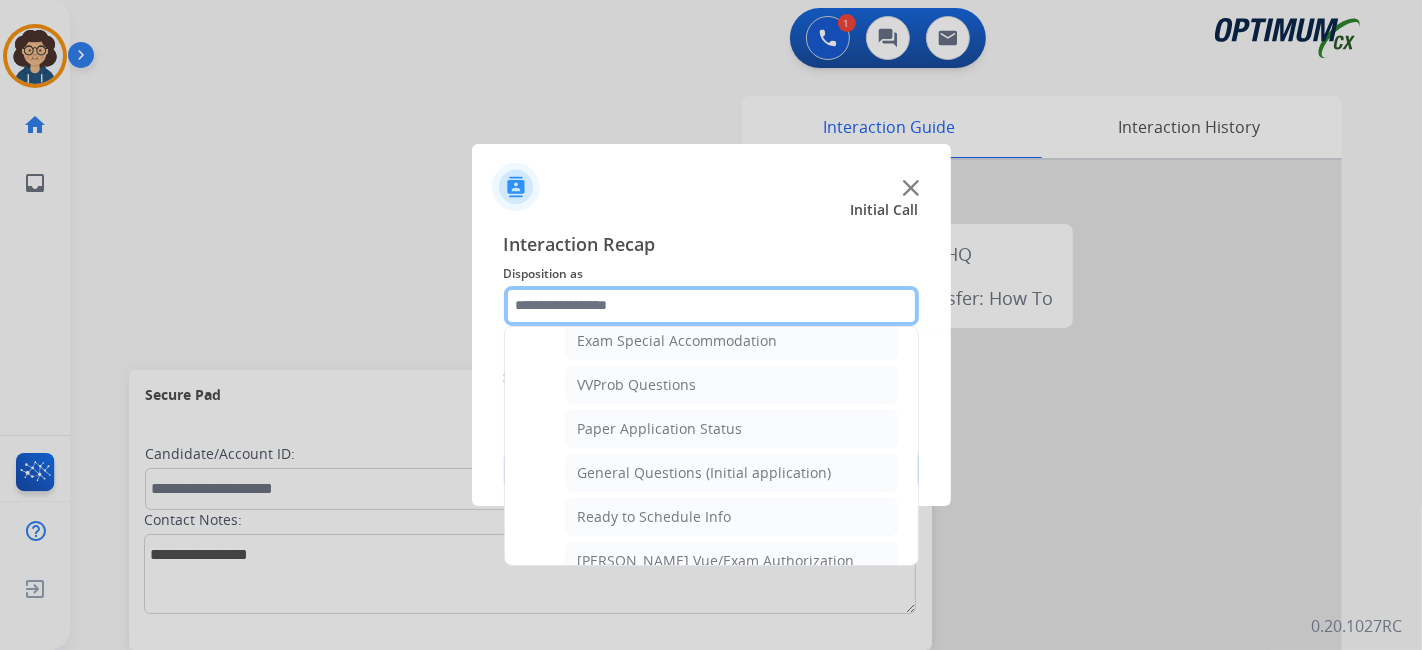 scroll, scrollTop: 1078, scrollLeft: 0, axis: vertical 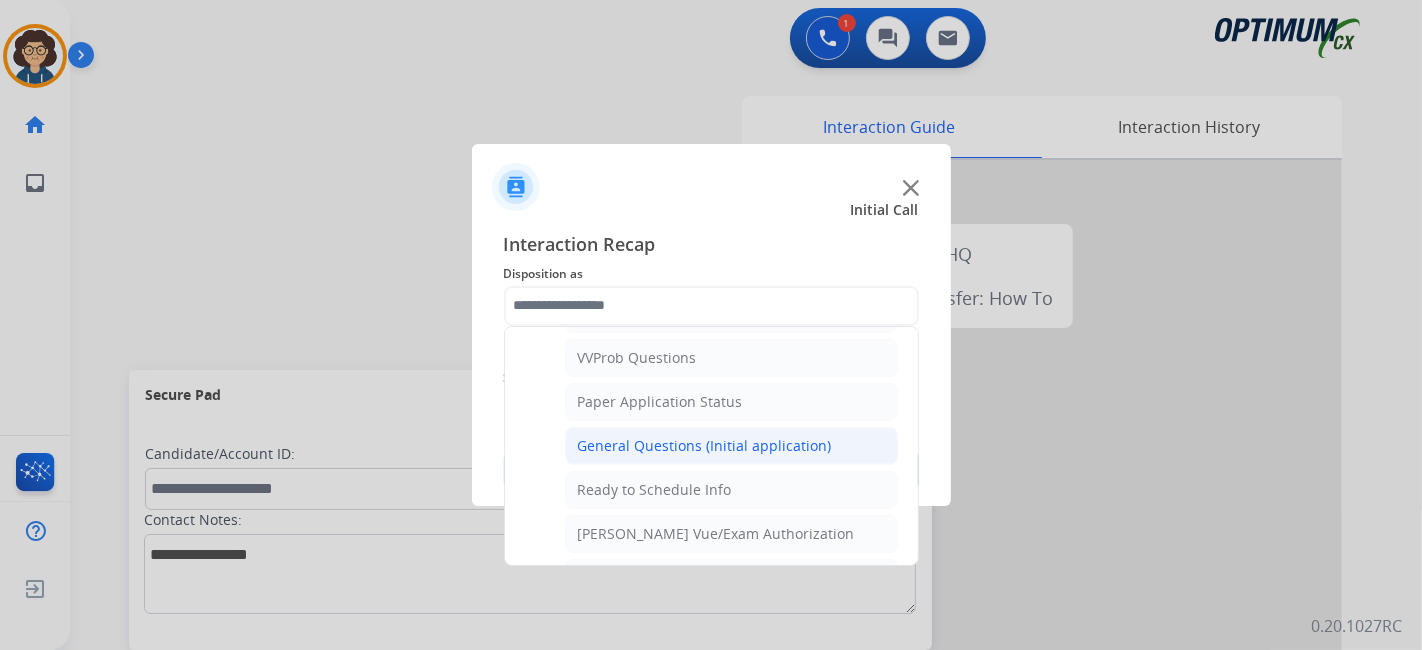 click on "General Questions (Initial application)" 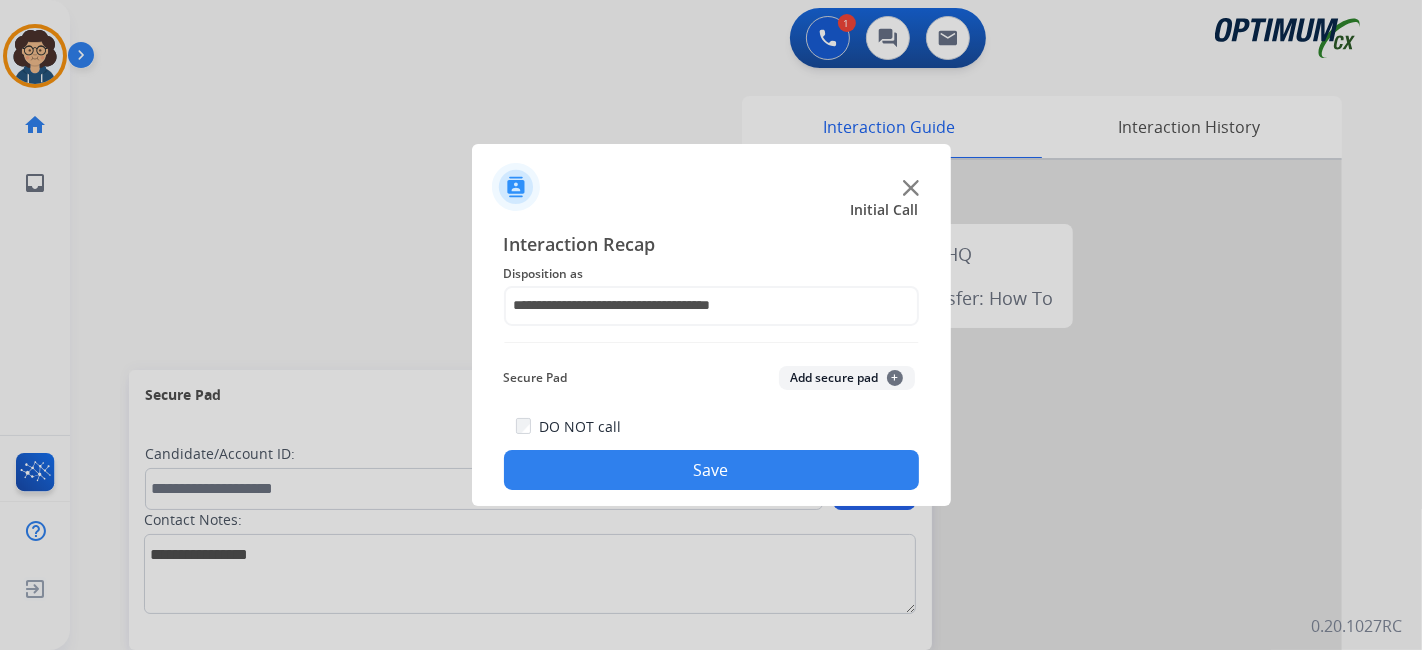 click on "Save" 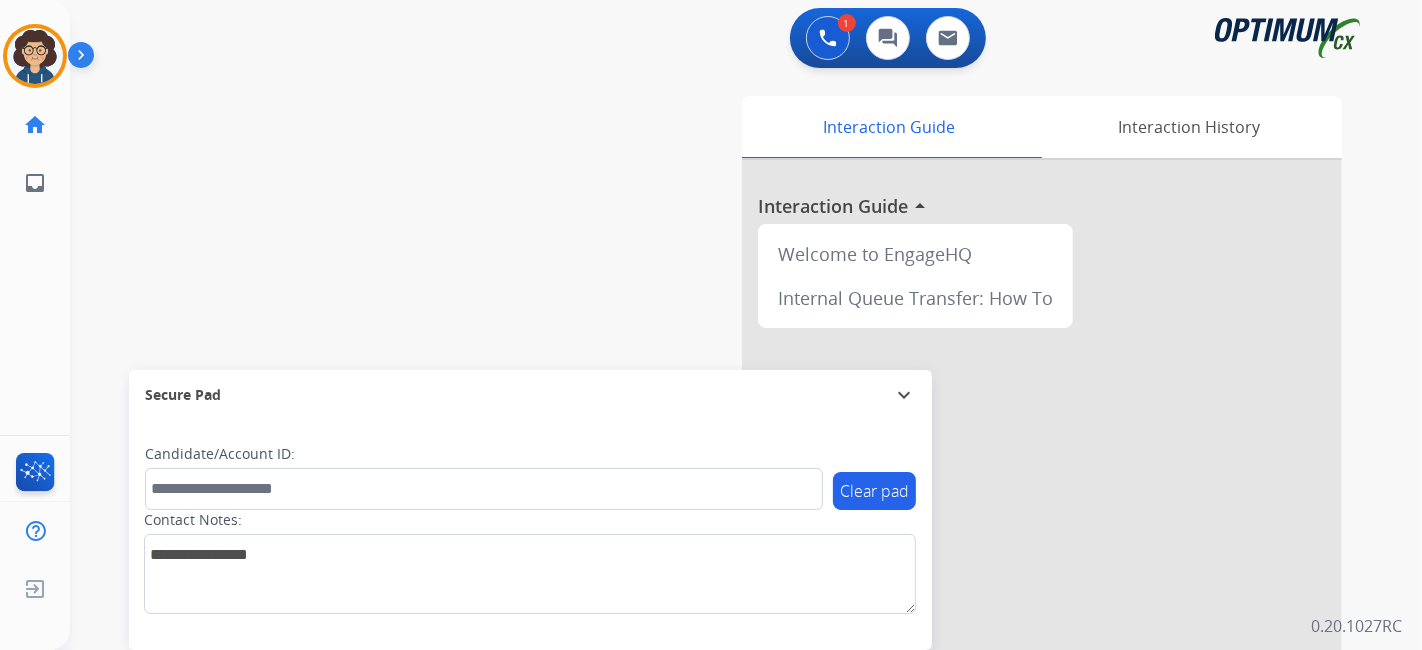 click on "swap_horiz Break voice bridge close_fullscreen Connect 3-Way Call merge_type Separate 3-Way Call  Interaction Guide   Interaction History  Interaction Guide arrow_drop_up  Welcome to EngageHQ   Internal Queue Transfer: How To  Secure Pad expand_more Clear pad Candidate/Account ID: Contact Notes:" at bounding box center (722, 489) 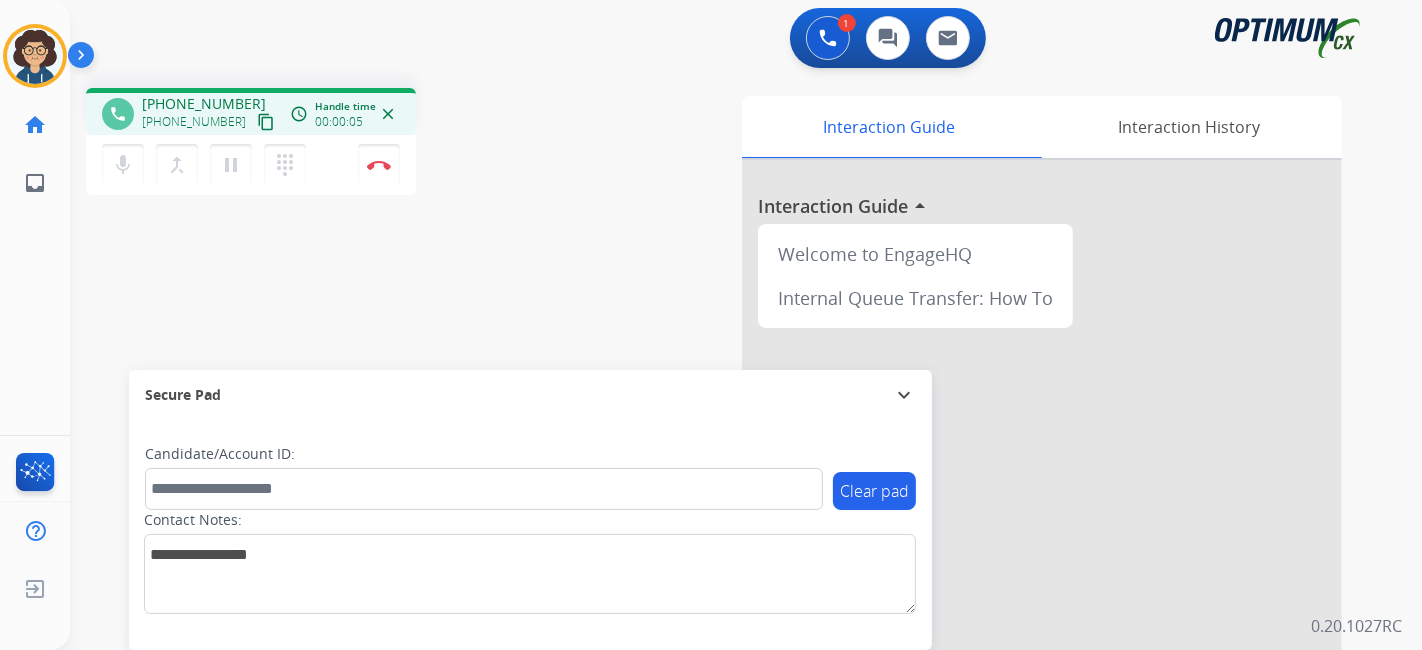 click on "content_copy" at bounding box center [266, 122] 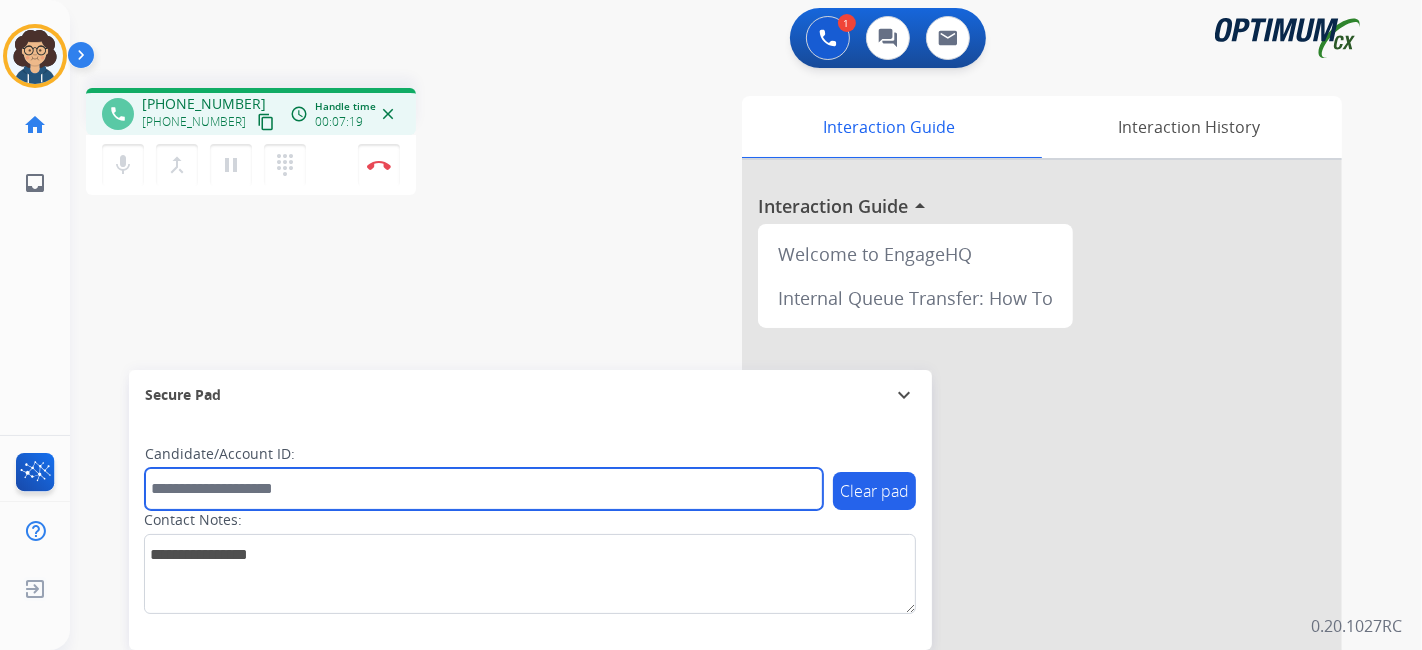 click at bounding box center (484, 489) 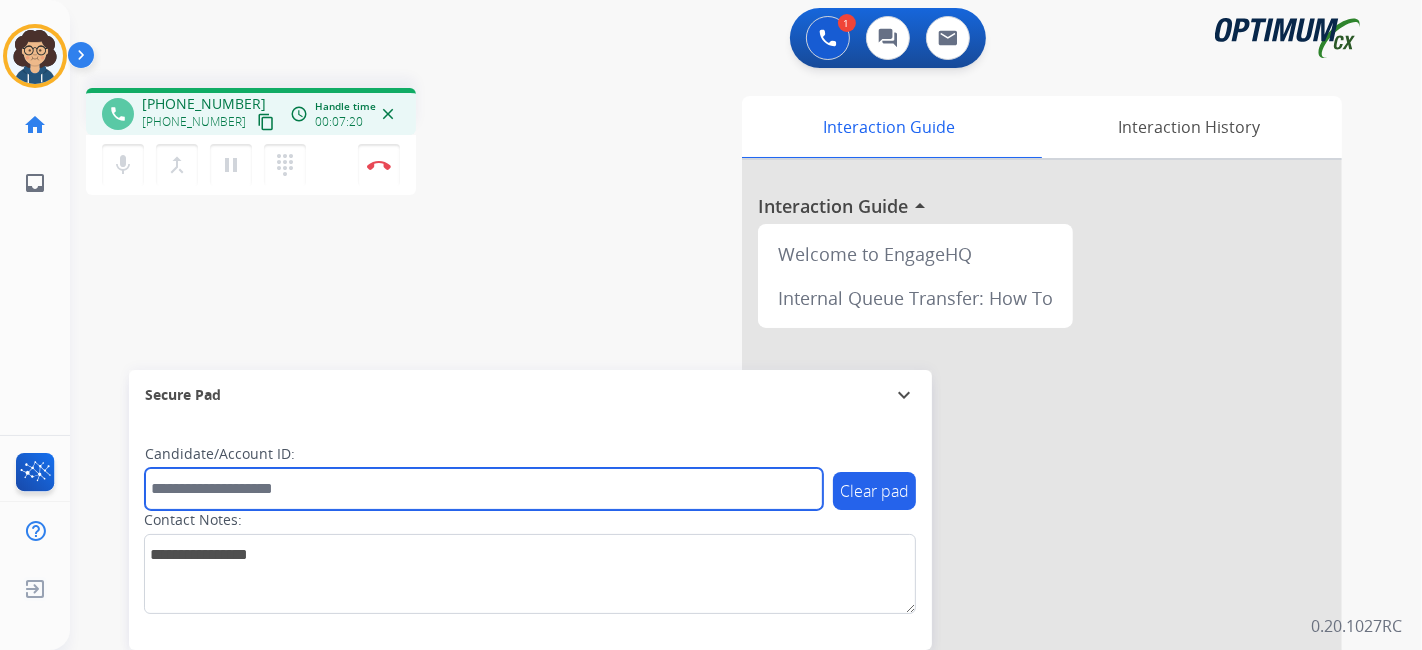 paste on "*******" 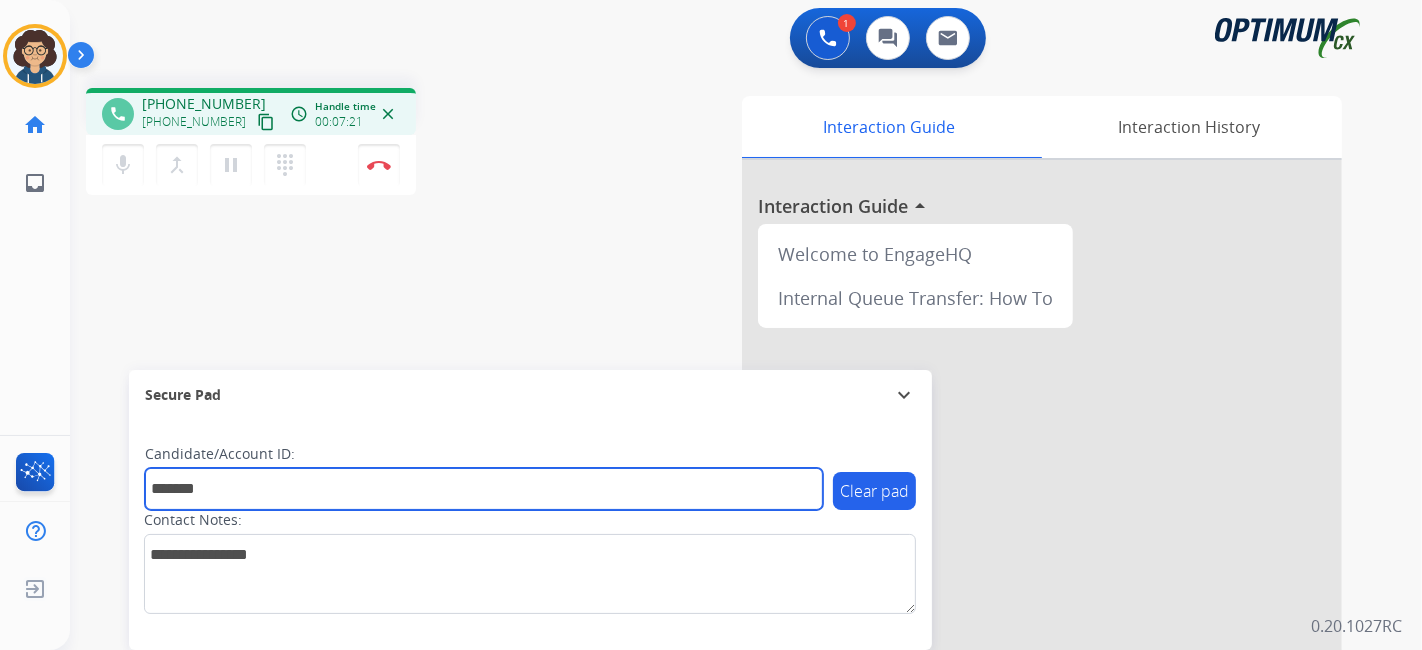 type on "*******" 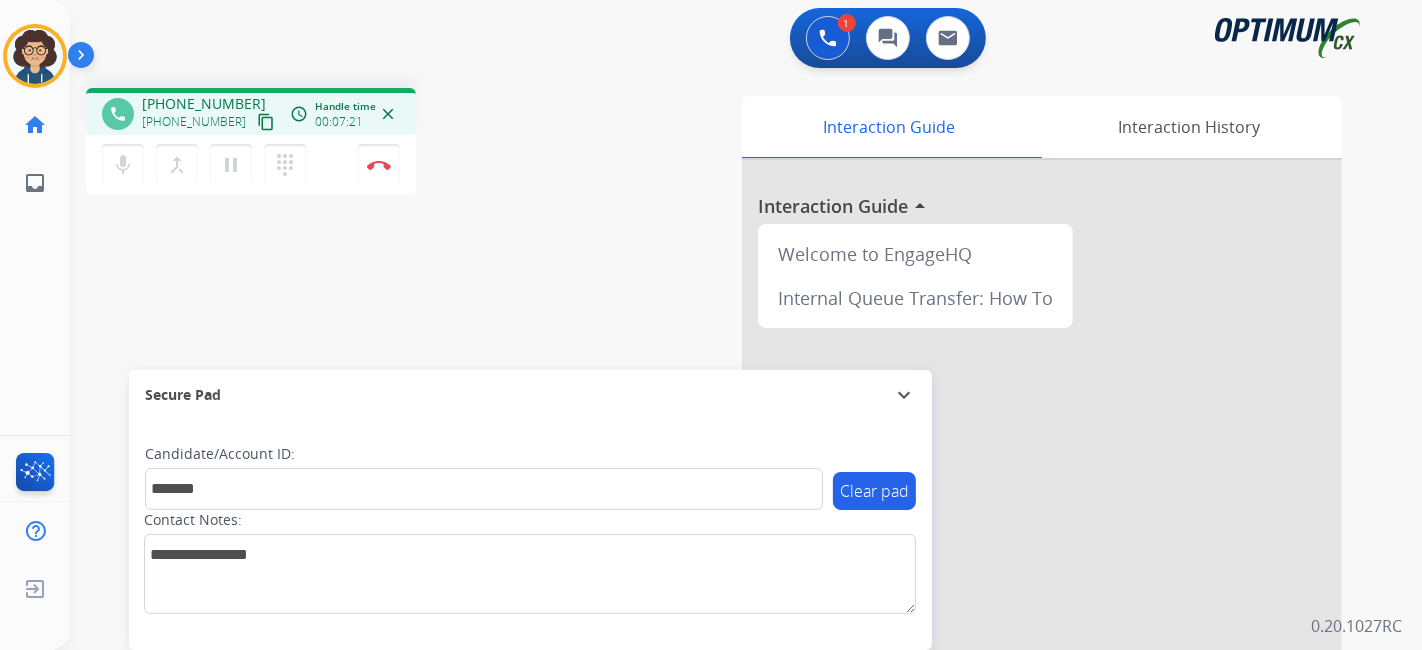 click on "phone [PHONE_NUMBER] [PHONE_NUMBER] content_copy access_time Call metrics Queue   00:10 Hold   00:00 Talk   07:22 Total   07:31 Handle time 00:07:21 close mic Mute merge_type Bridge pause Hold dialpad Dialpad Disconnect swap_horiz Break voice bridge close_fullscreen Connect 3-Way Call merge_type Separate 3-Way Call" at bounding box center [337, 144] 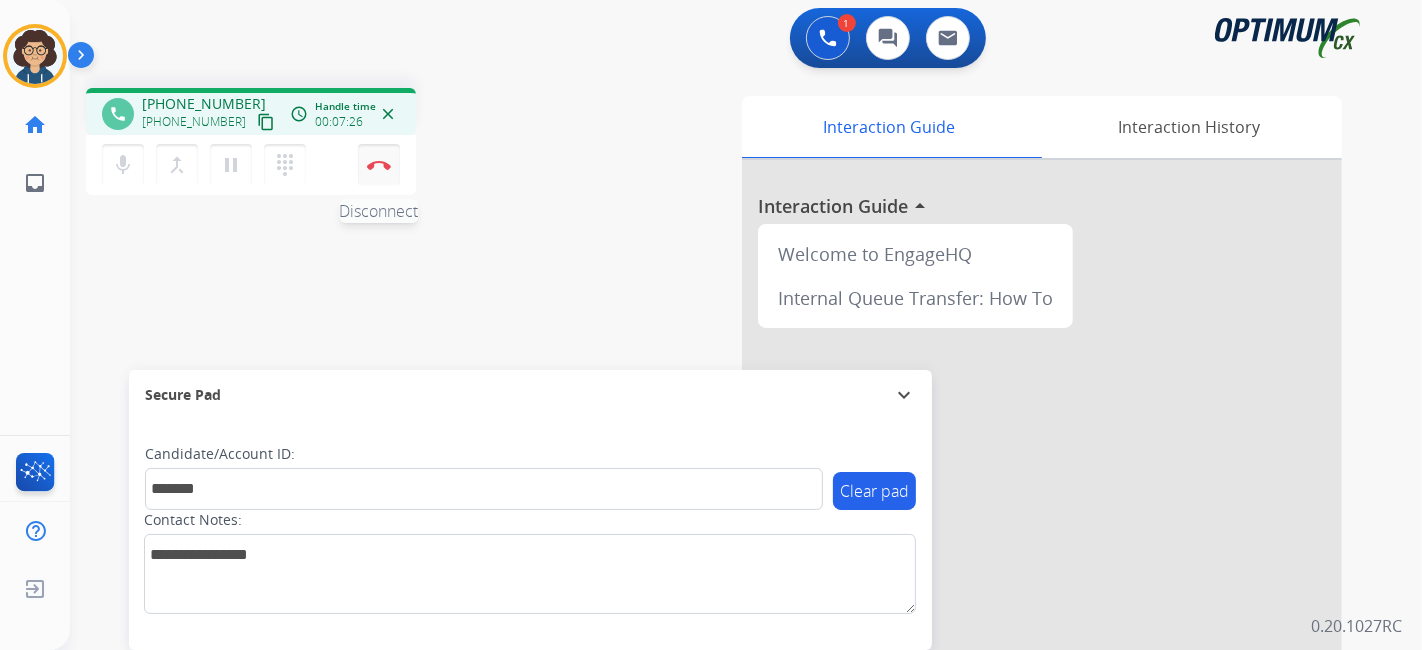 click on "Disconnect" at bounding box center (379, 165) 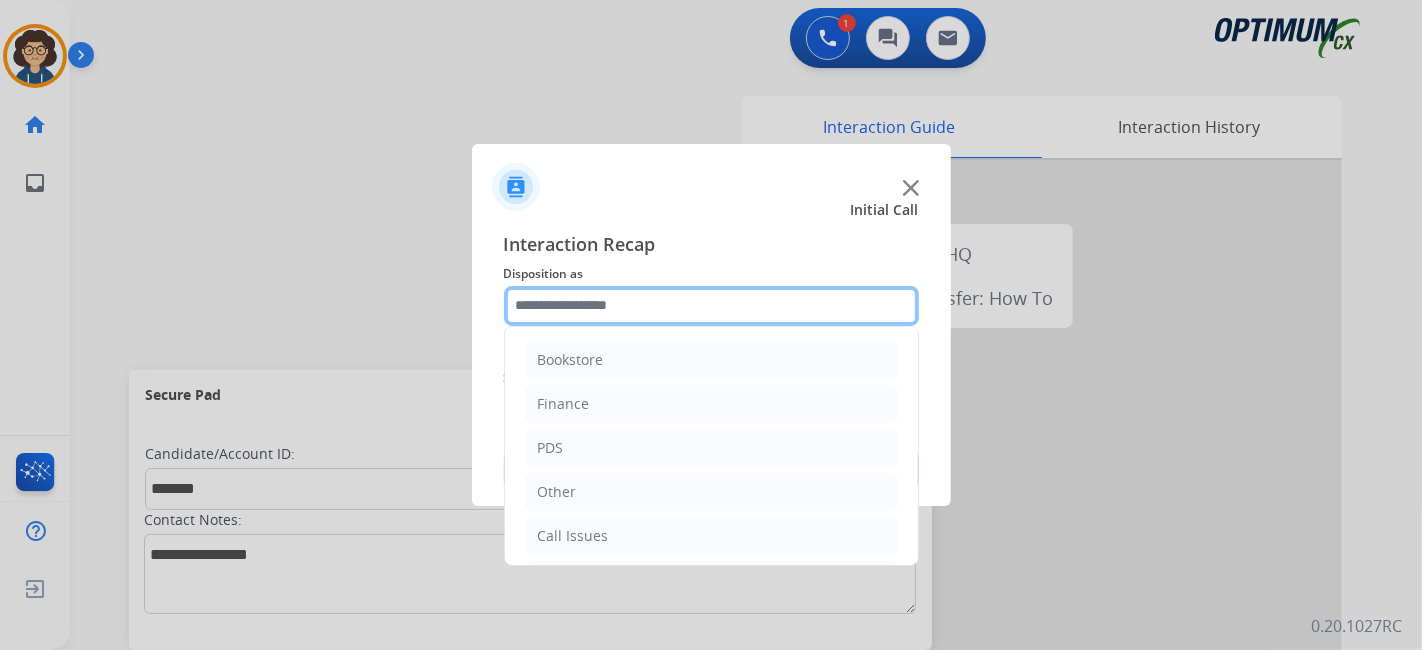 click 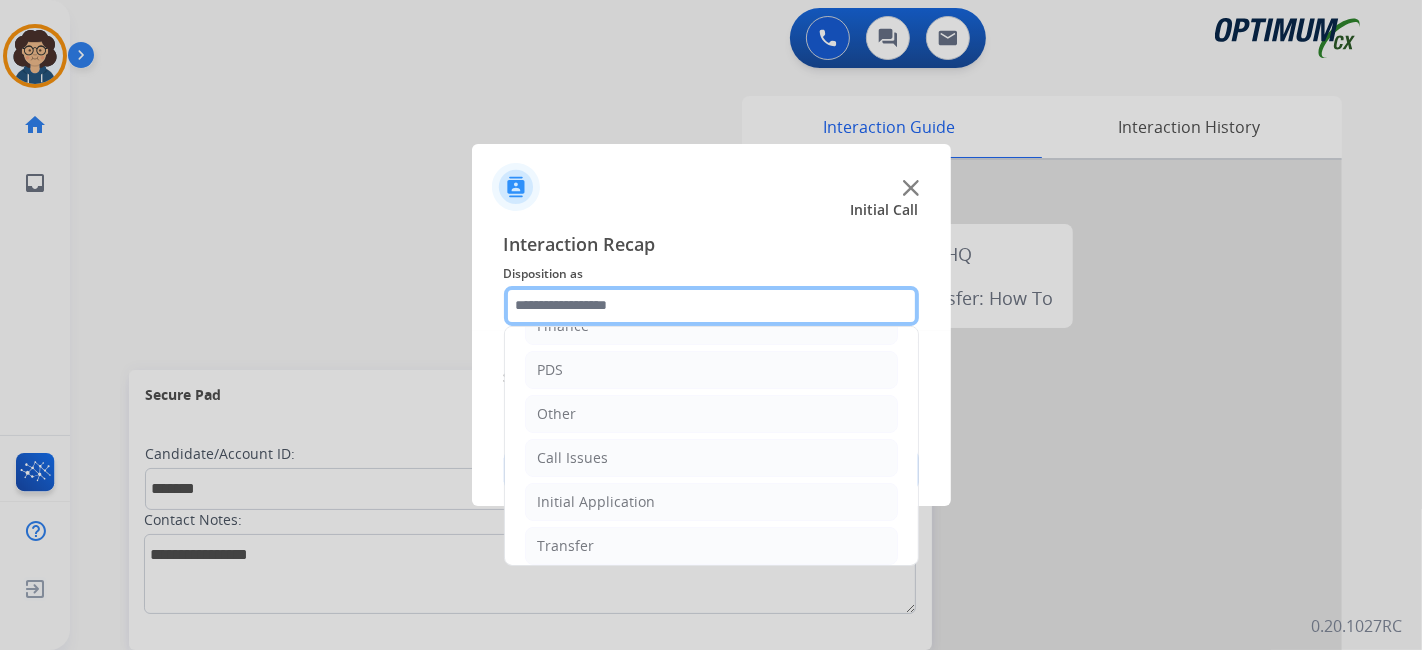 scroll, scrollTop: 131, scrollLeft: 0, axis: vertical 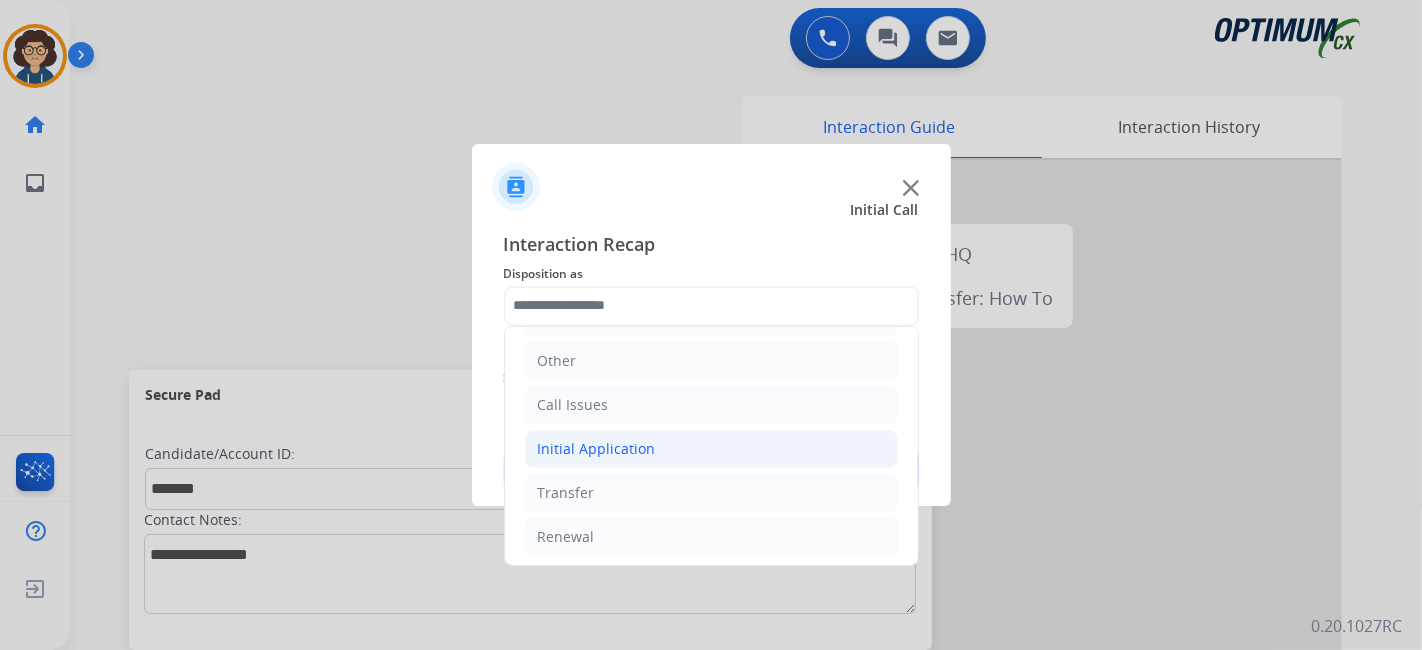 click on "Initial Application" 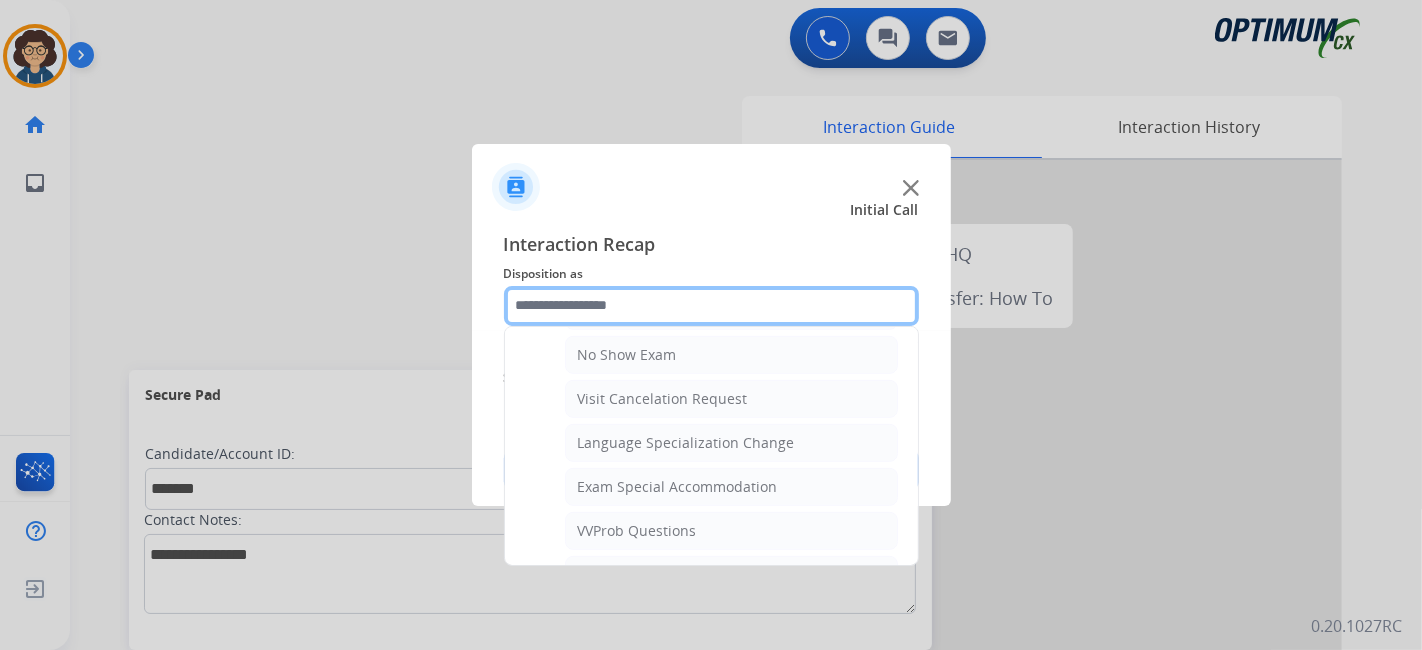 scroll, scrollTop: 954, scrollLeft: 0, axis: vertical 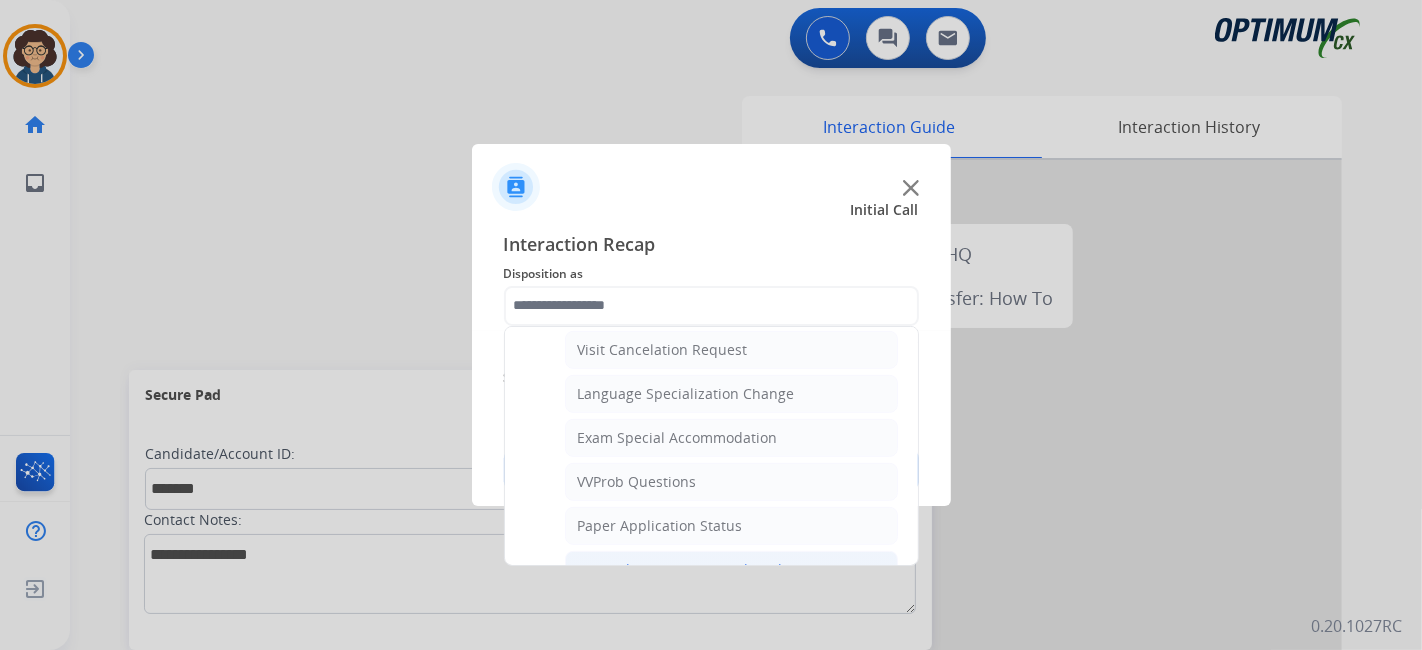 click on "General Questions (Initial application)" 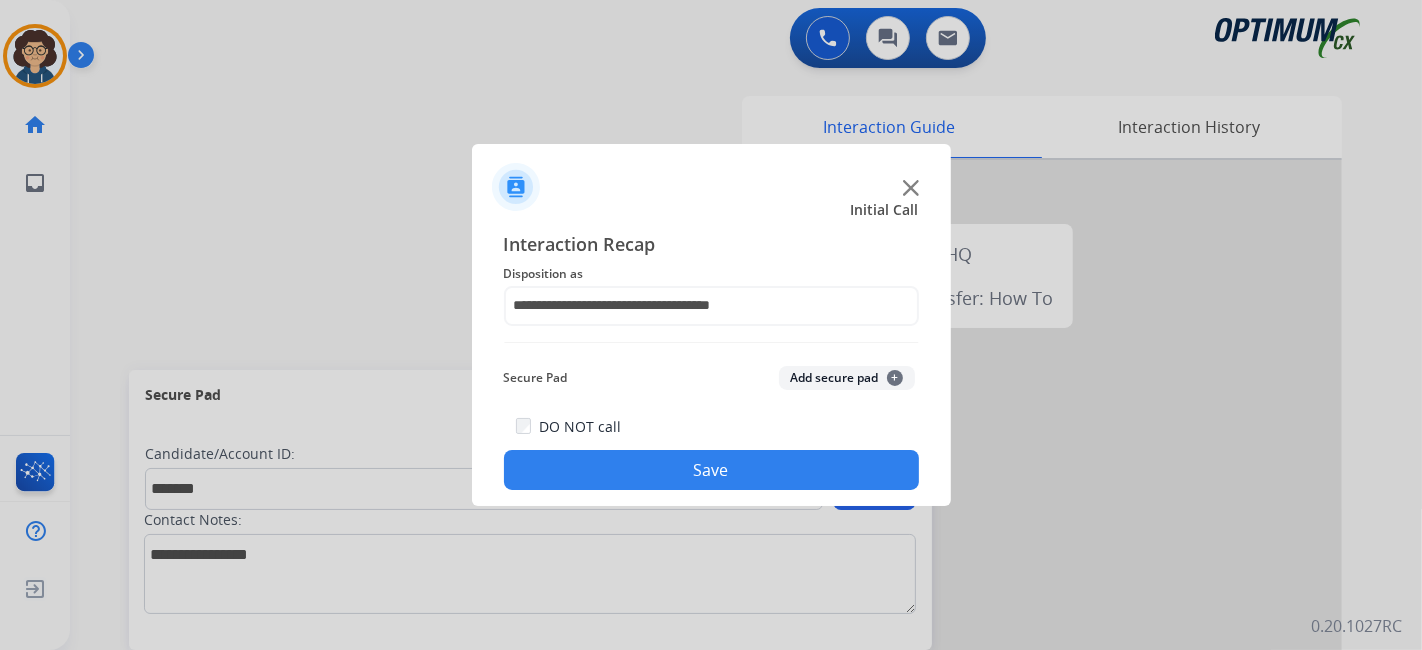 click on "Add secure pad  +" 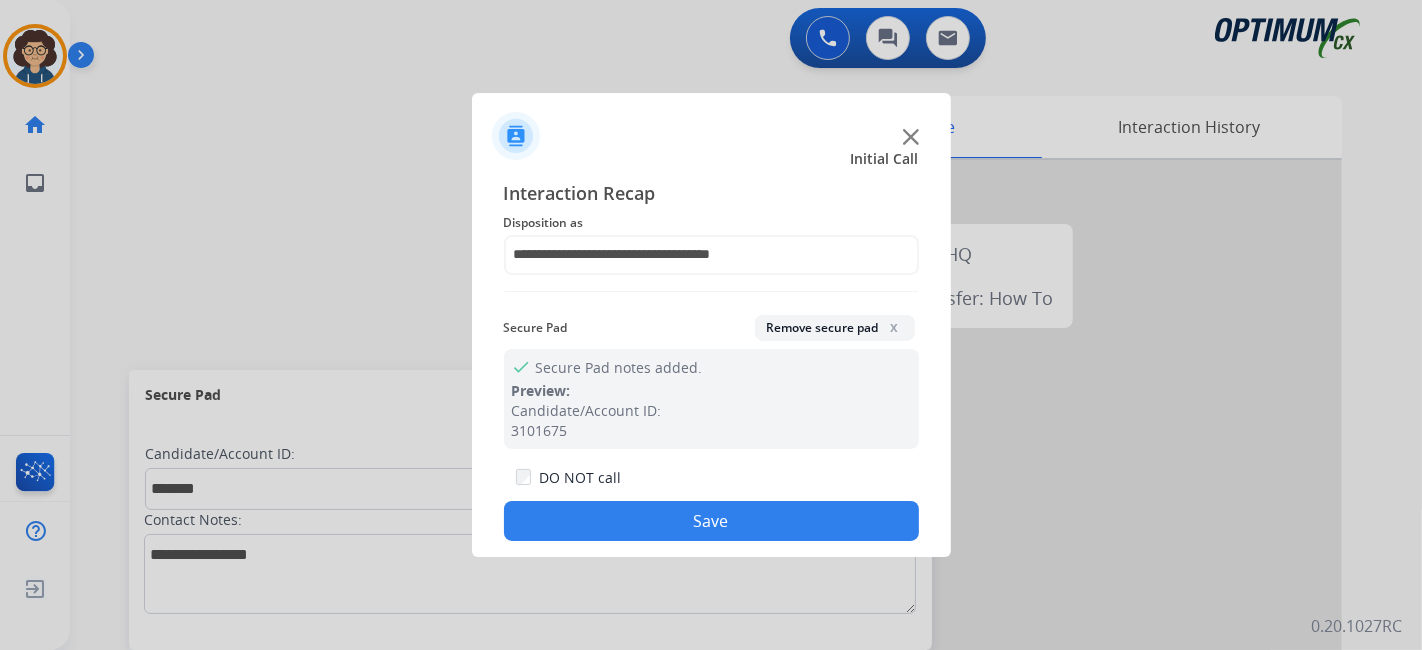 drag, startPoint x: 735, startPoint y: 527, endPoint x: 728, endPoint y: 511, distance: 17.464249 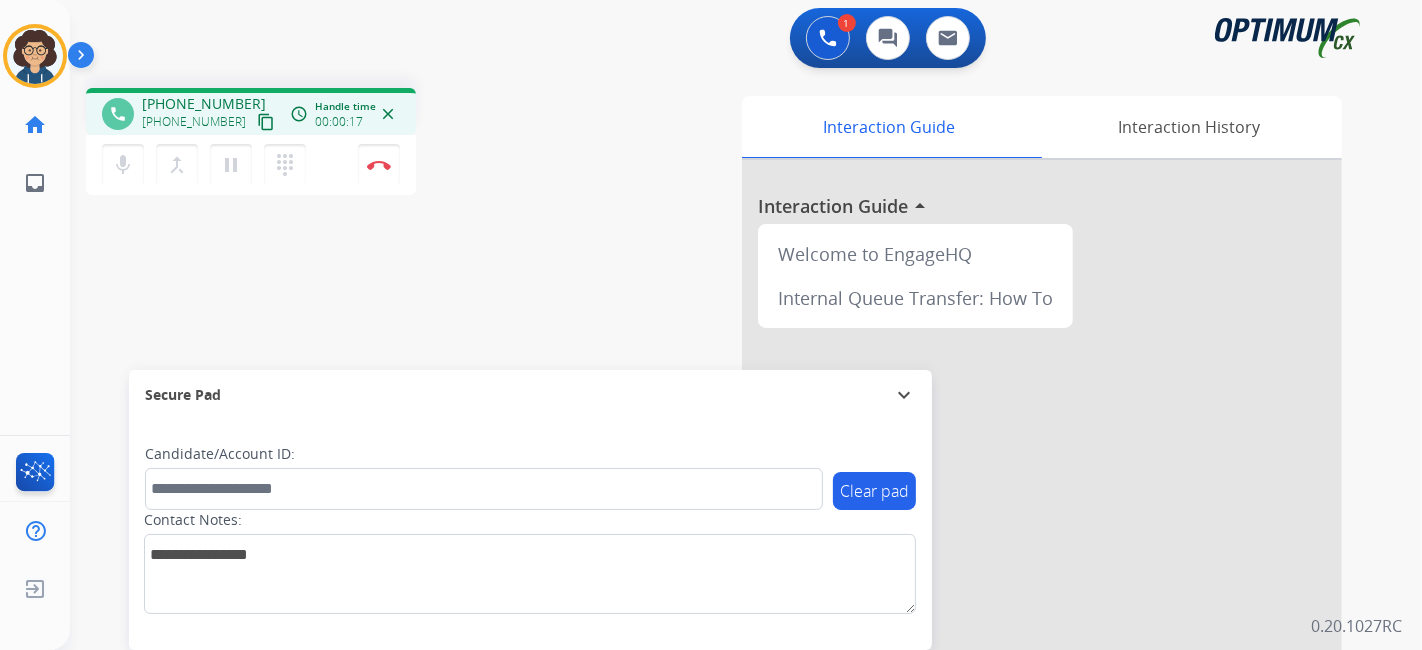 drag, startPoint x: 247, startPoint y: 128, endPoint x: 327, endPoint y: 26, distance: 129.63025 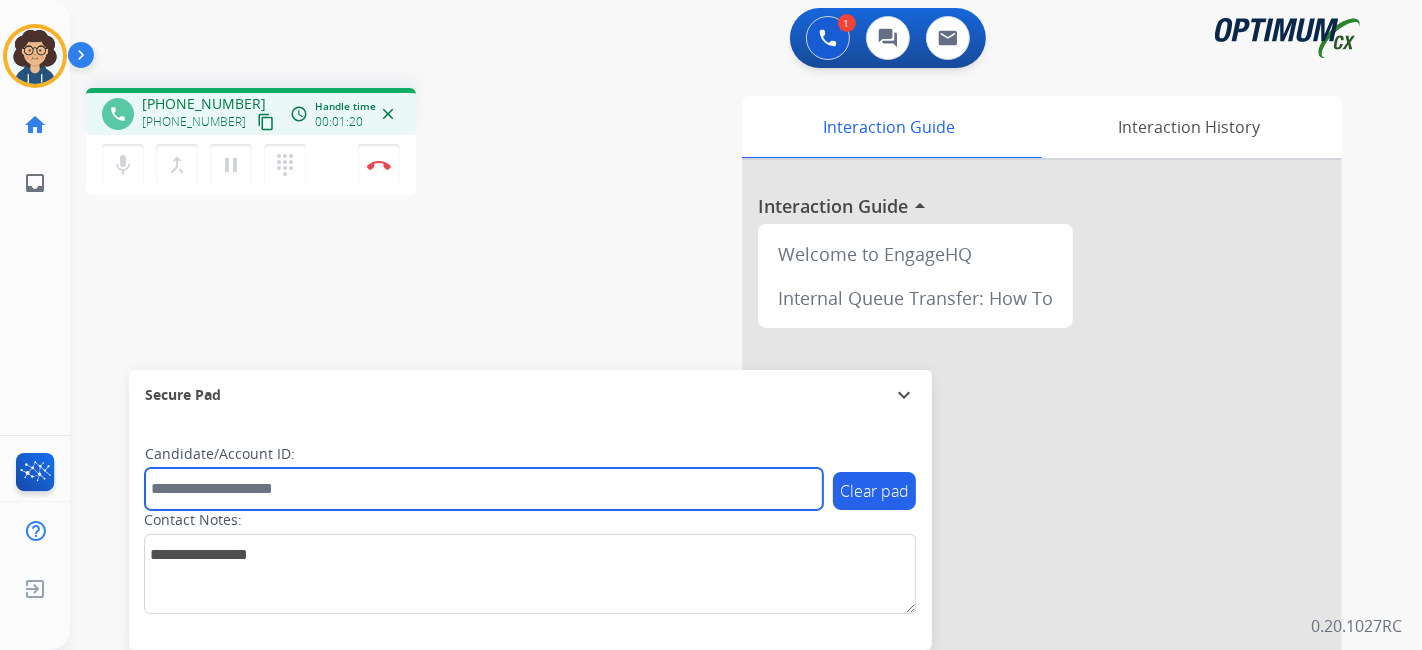 click at bounding box center [484, 489] 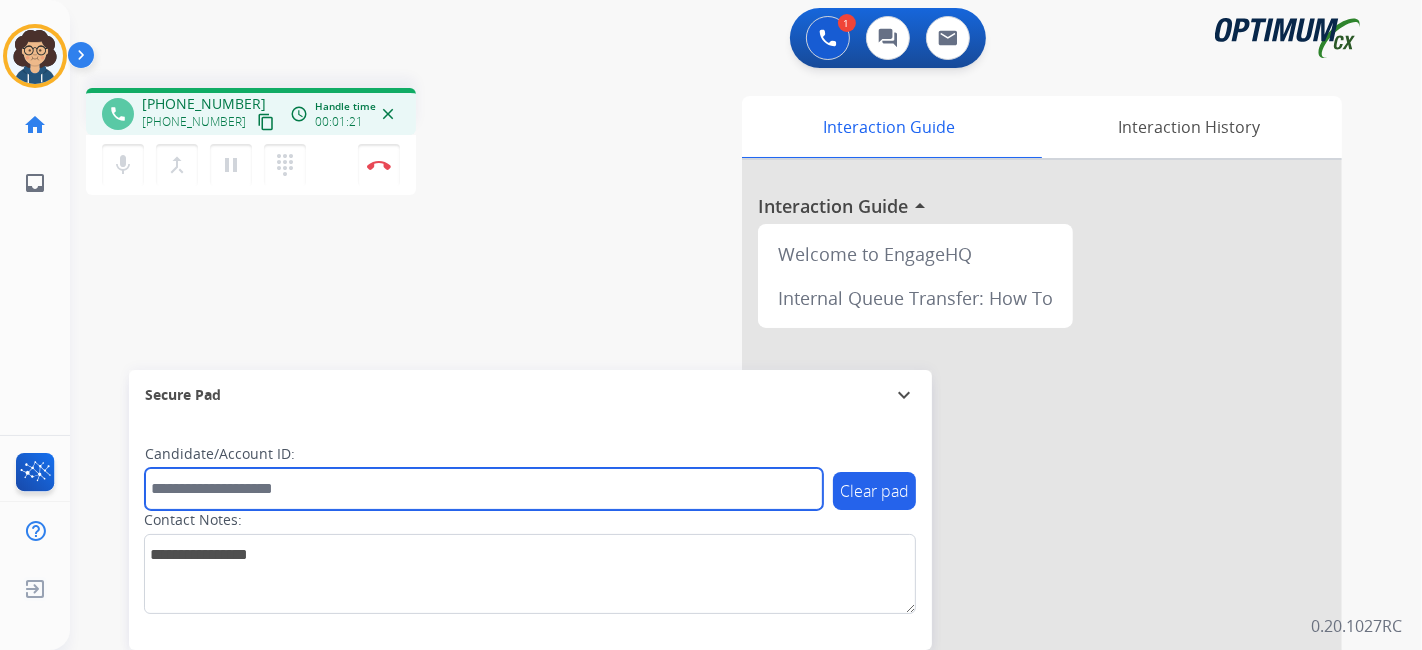 paste on "*******" 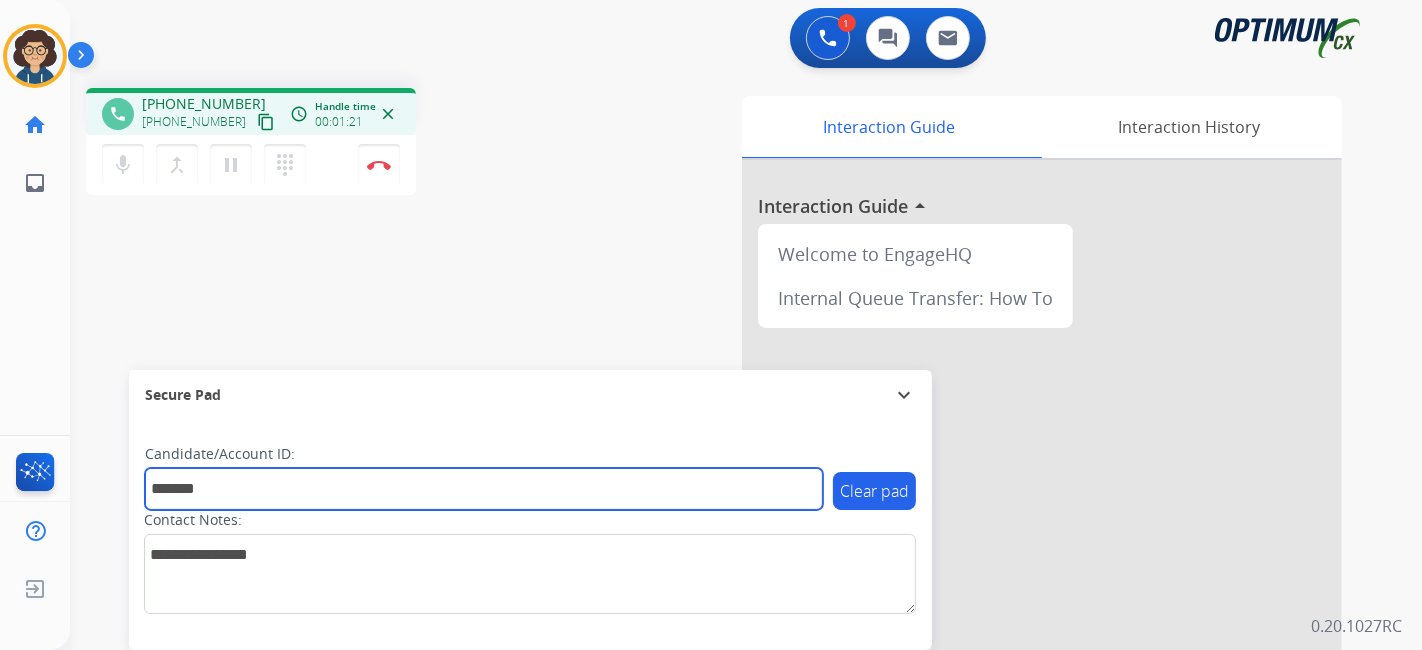 type on "*******" 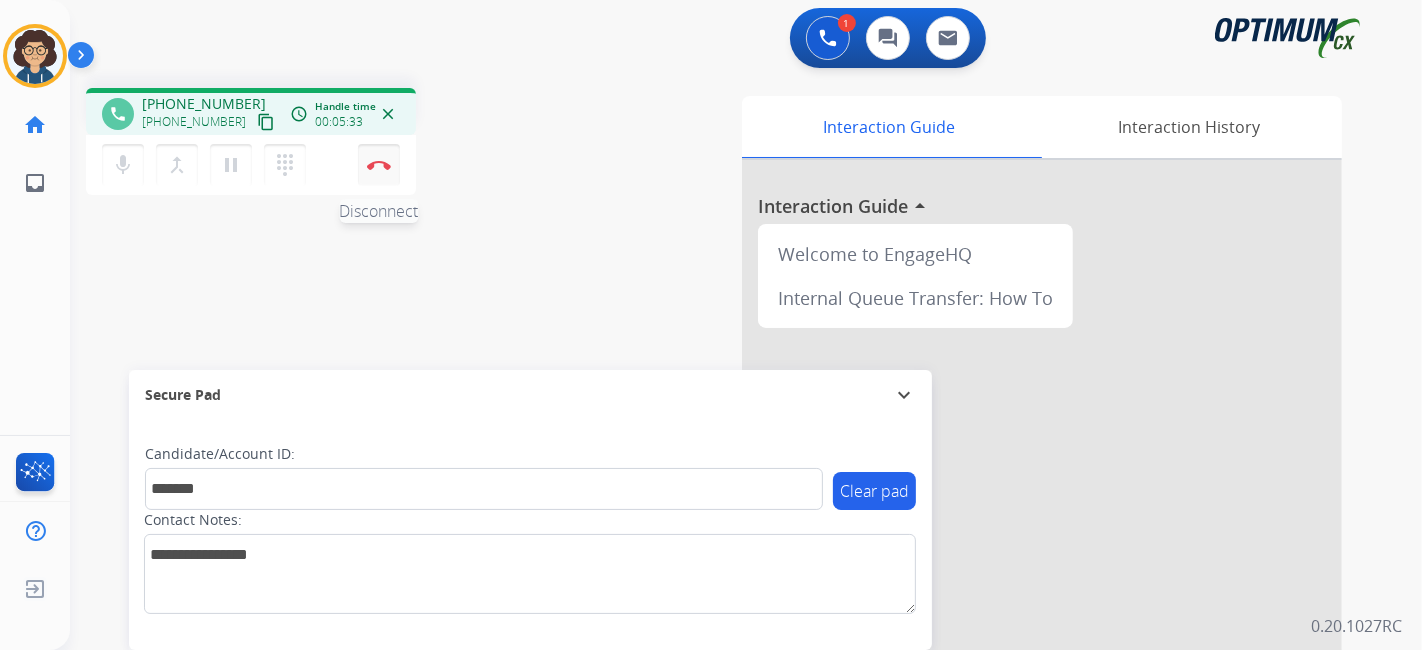 click on "Disconnect" at bounding box center [379, 165] 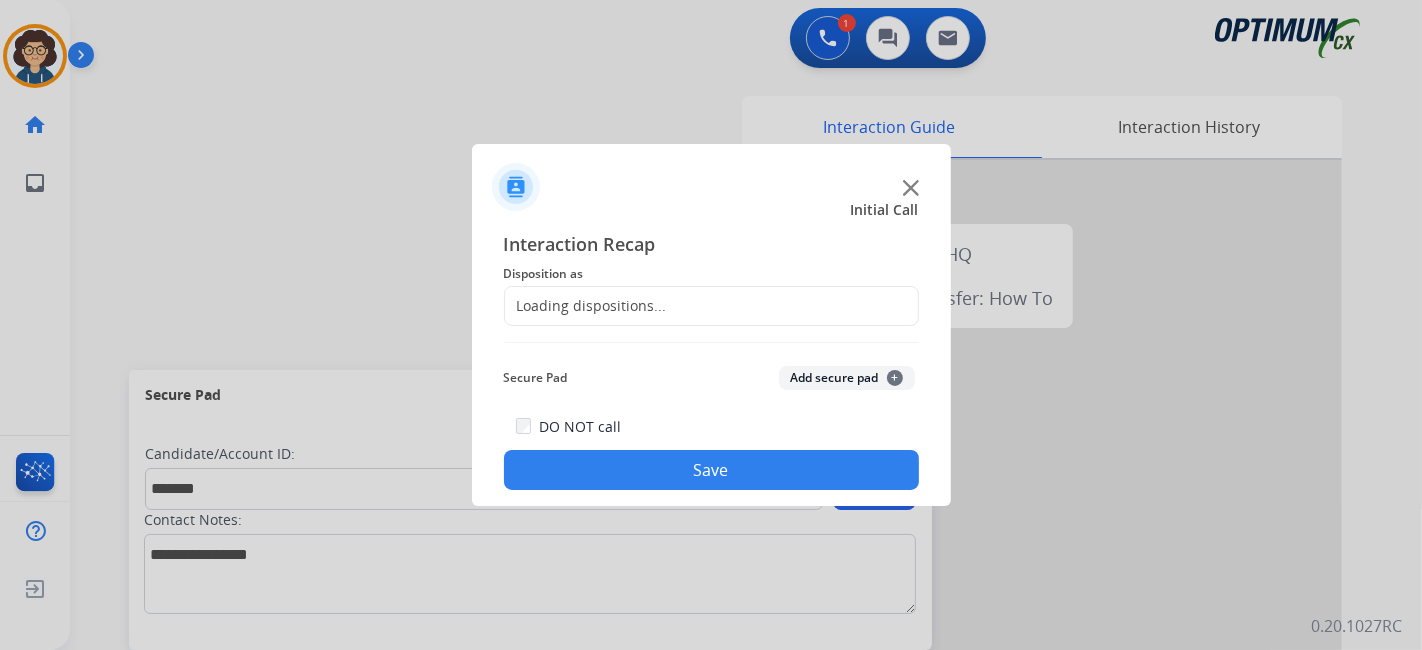 click on "Loading dispositions..." 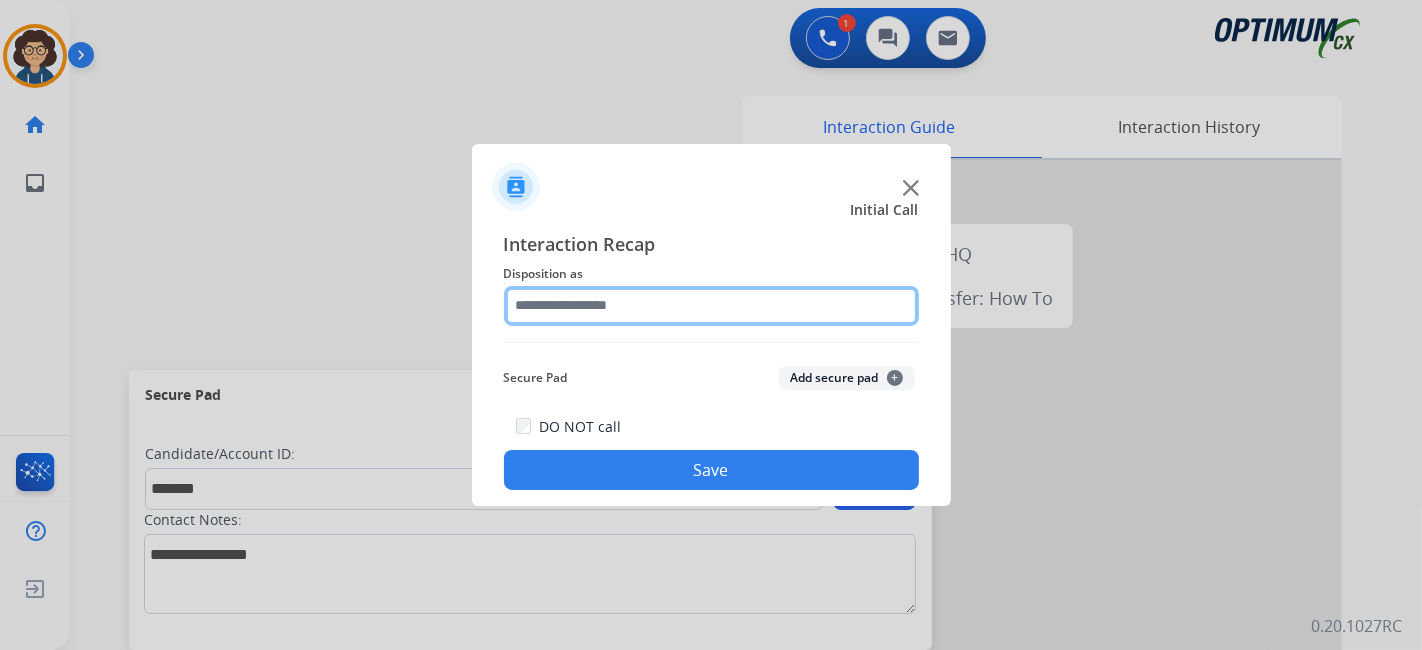 click 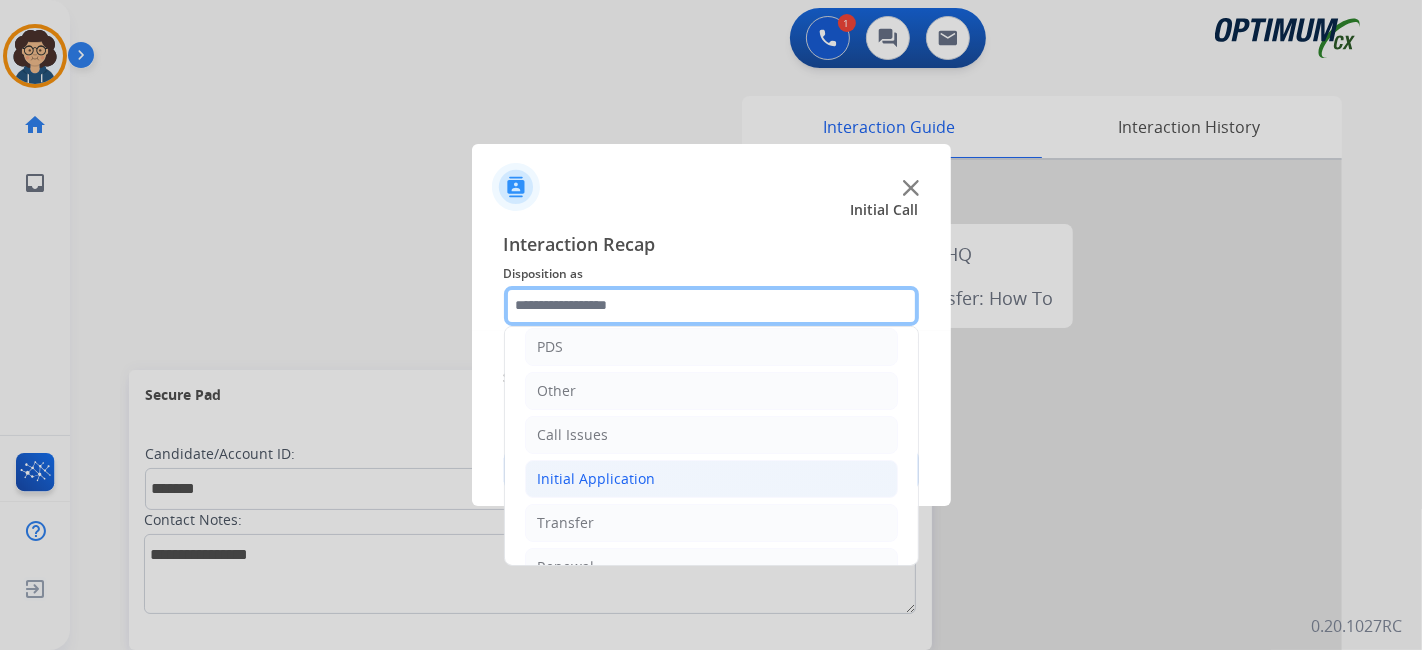 scroll, scrollTop: 131, scrollLeft: 0, axis: vertical 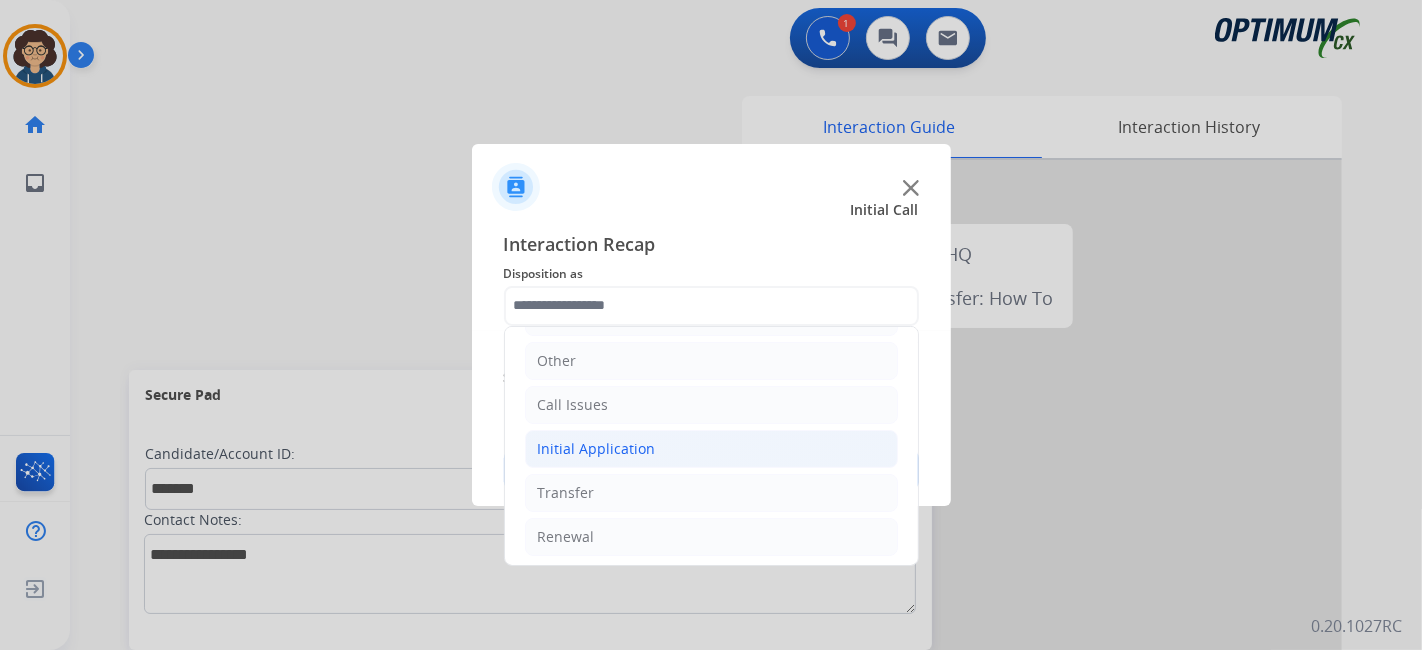 click on "Initial Application" 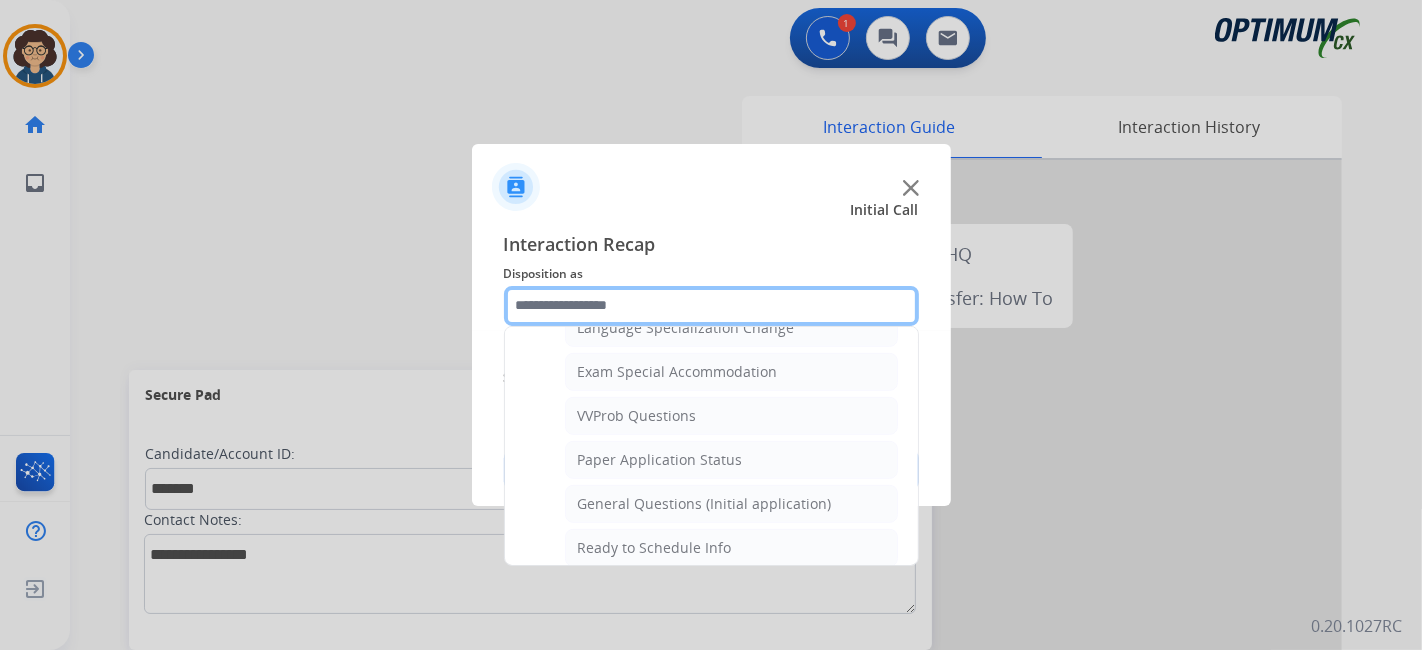 scroll, scrollTop: 1038, scrollLeft: 0, axis: vertical 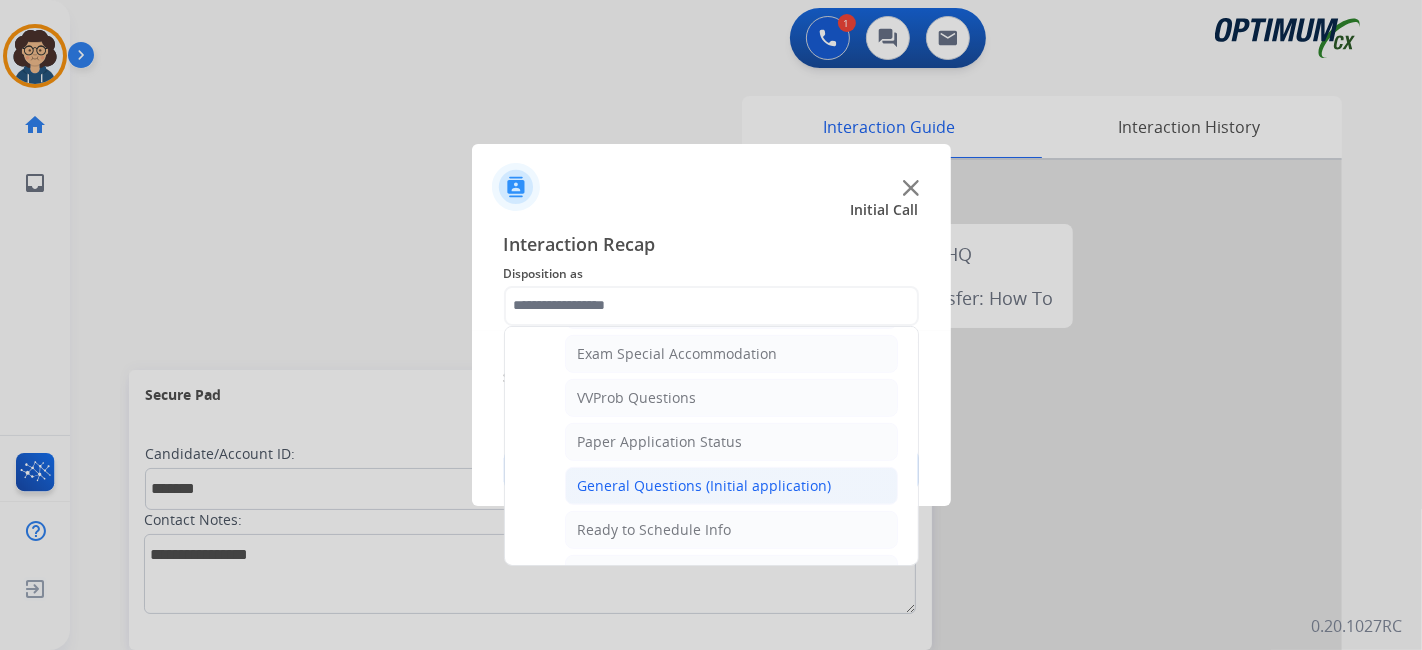 click on "General Questions (Initial application)" 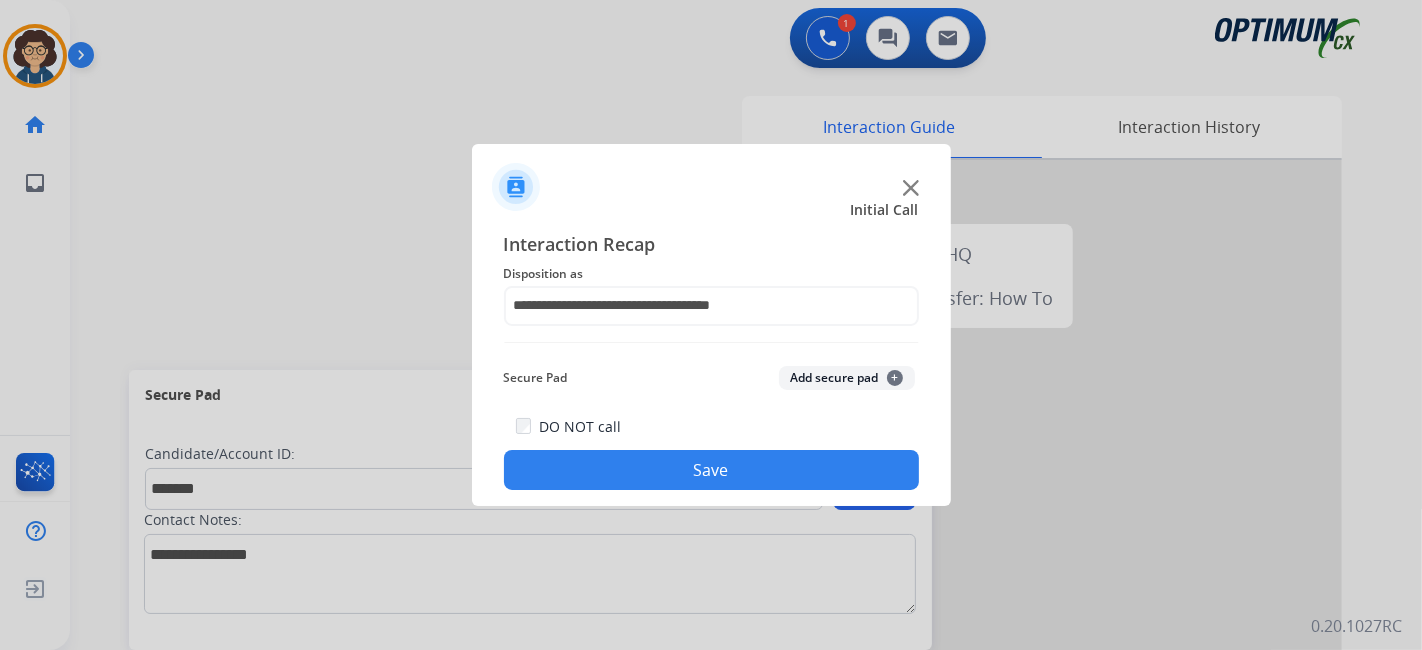 click on "Add secure pad  +" 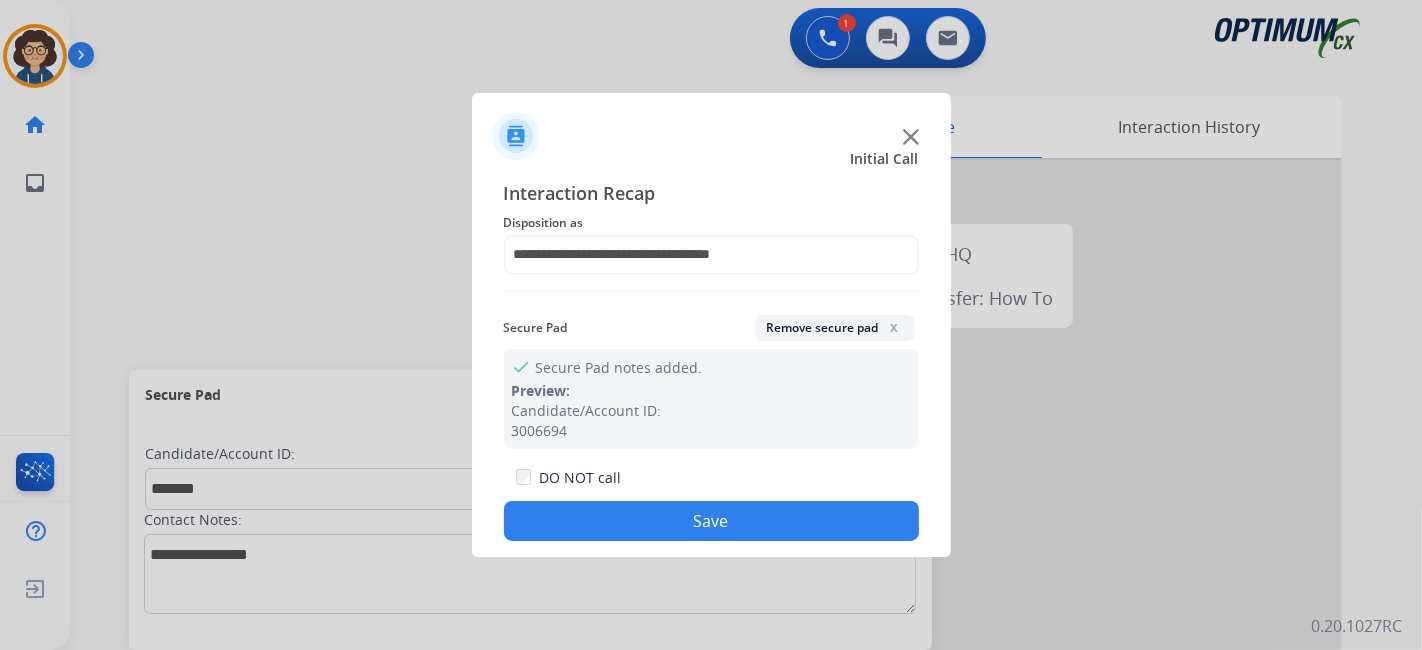 click on "Save" 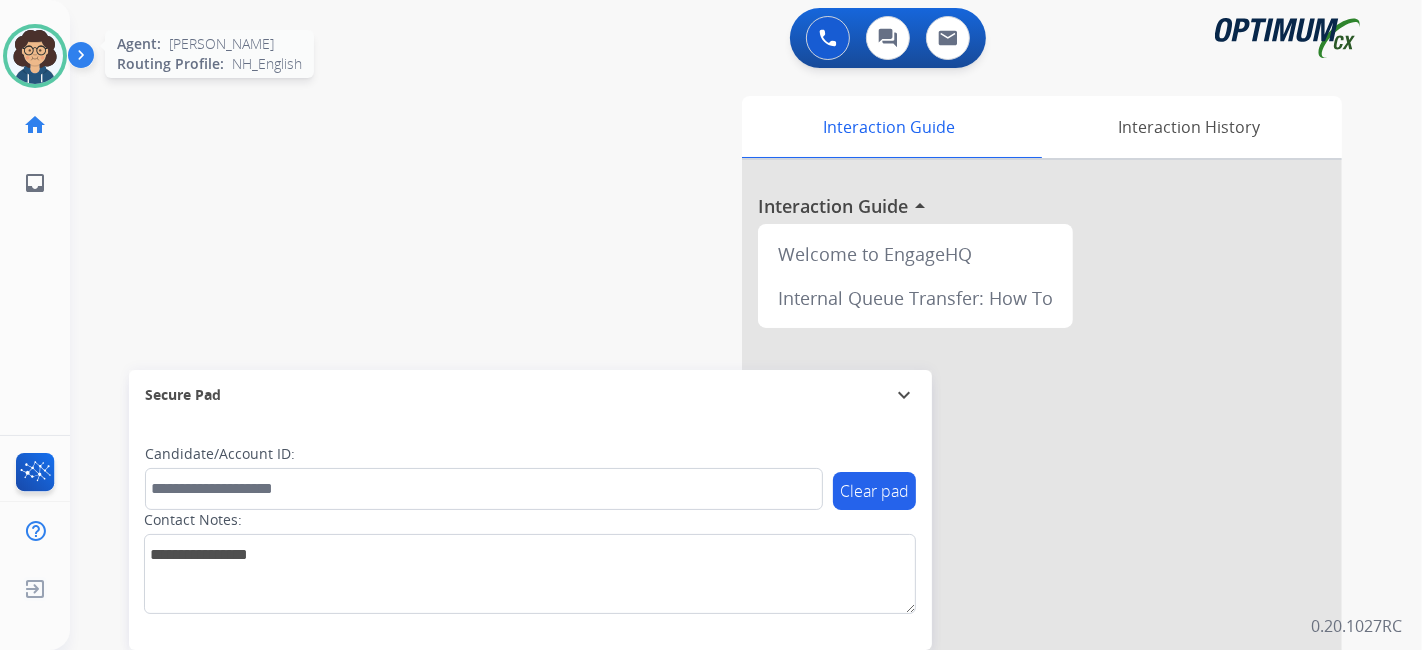 click at bounding box center [35, 56] 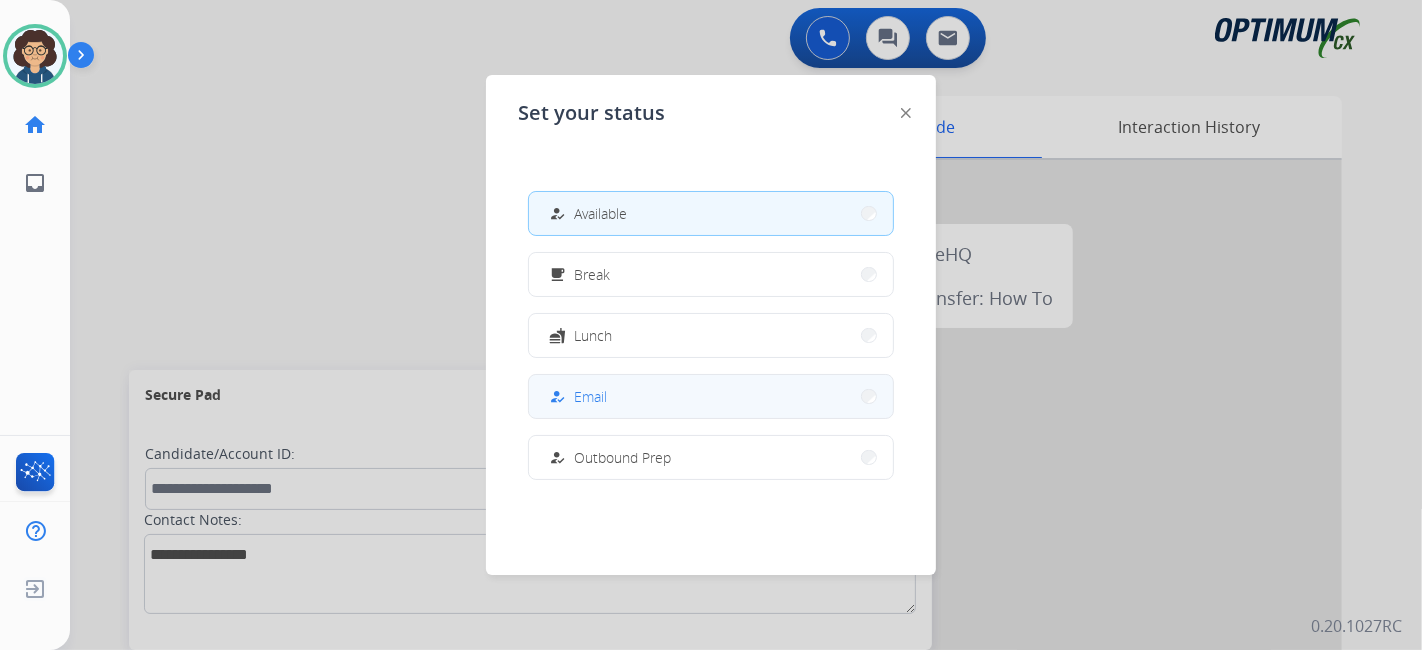 click on "how_to_reg Email" at bounding box center [711, 396] 